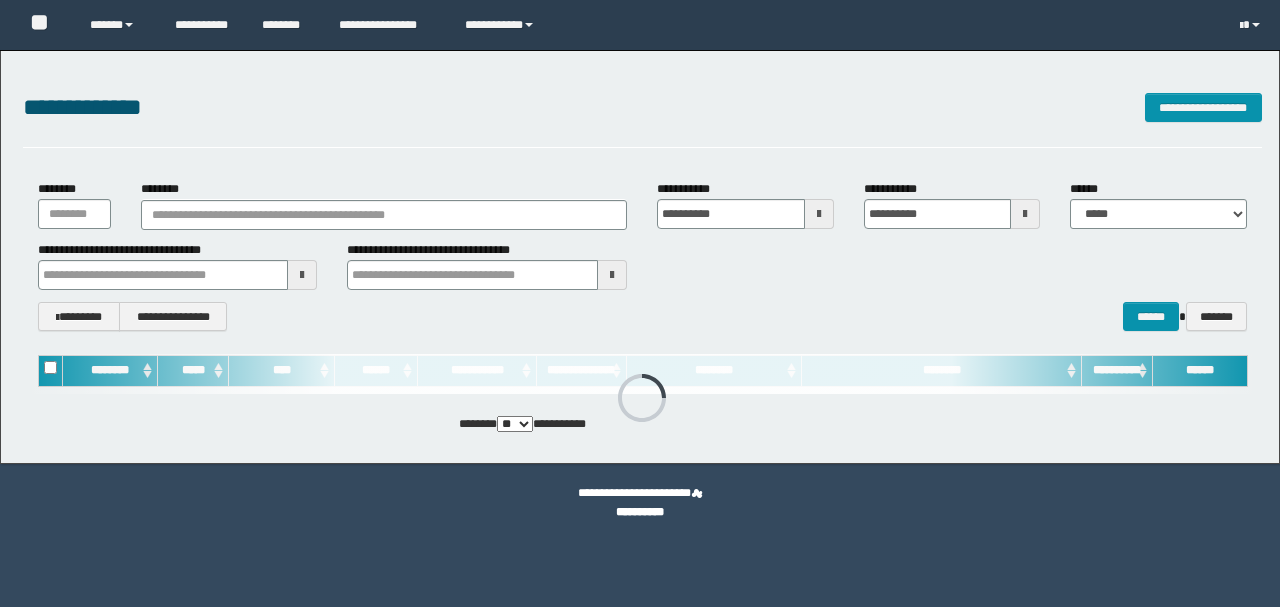 scroll, scrollTop: 0, scrollLeft: 0, axis: both 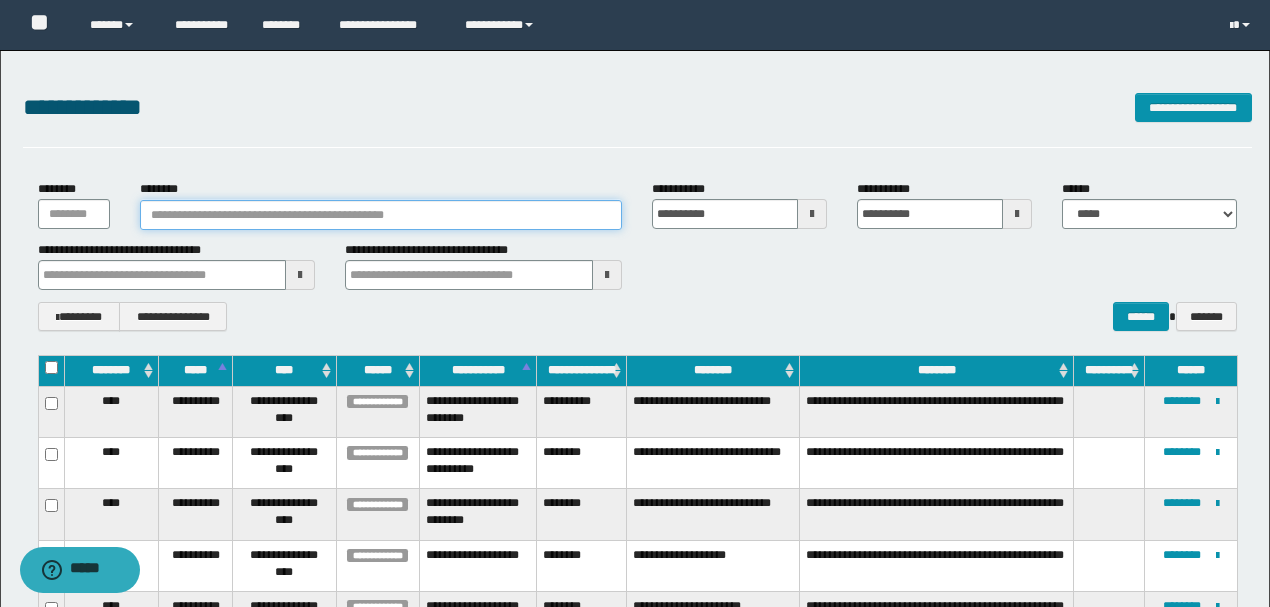 click on "********" at bounding box center (381, 215) 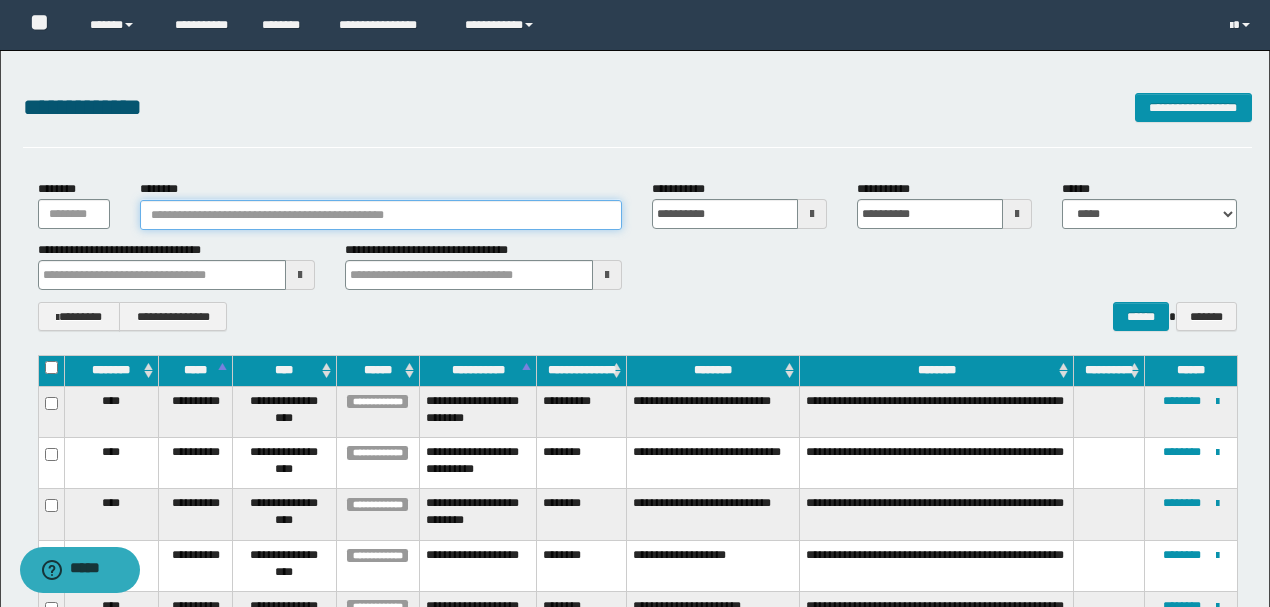 paste on "**********" 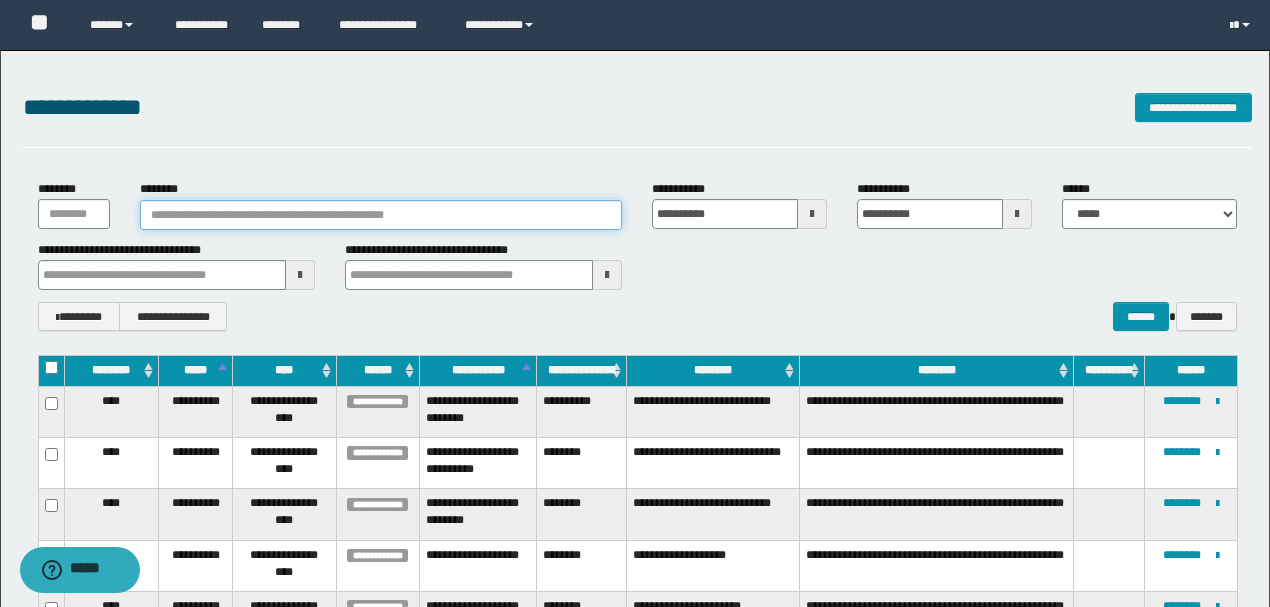 type on "**********" 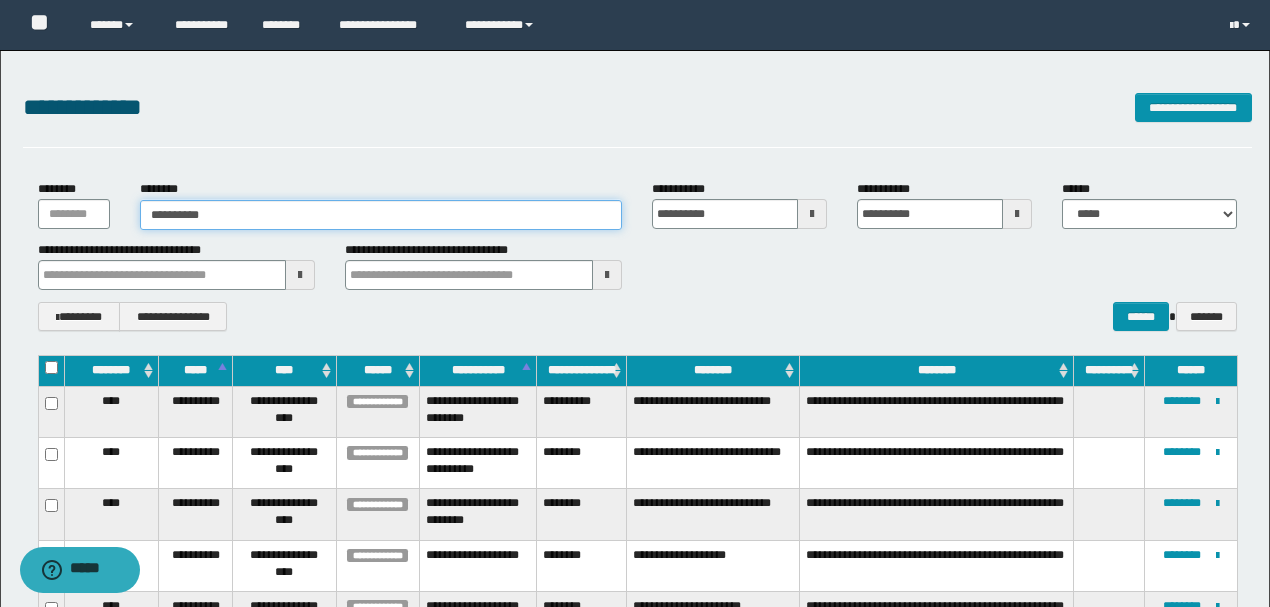 type on "**********" 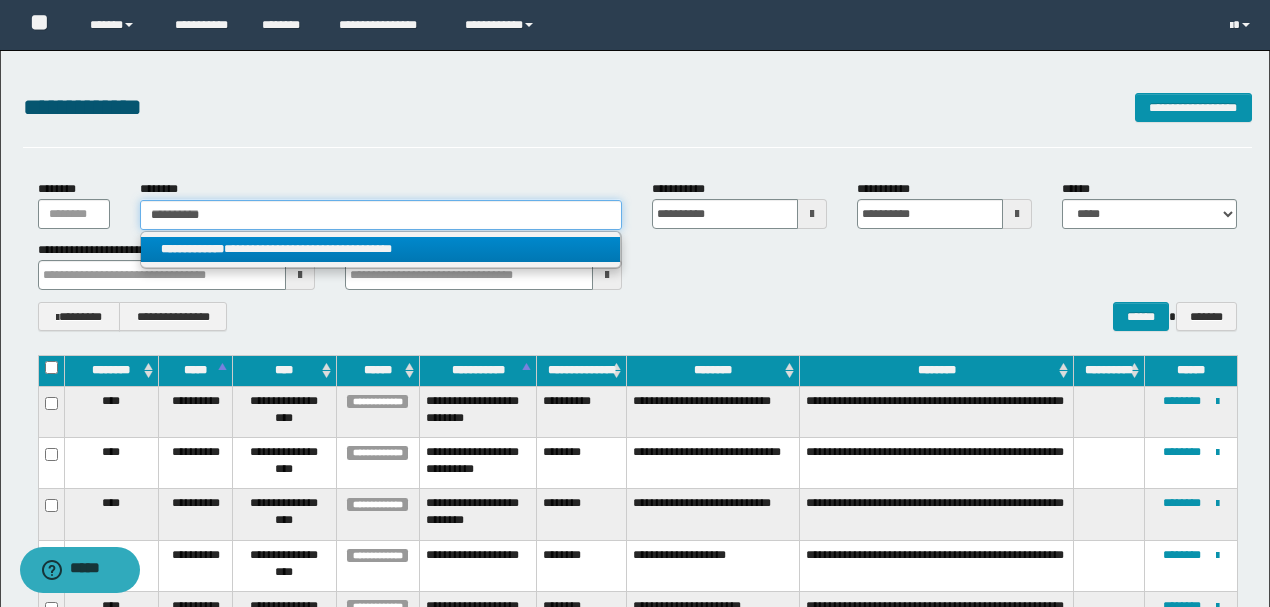 type on "**********" 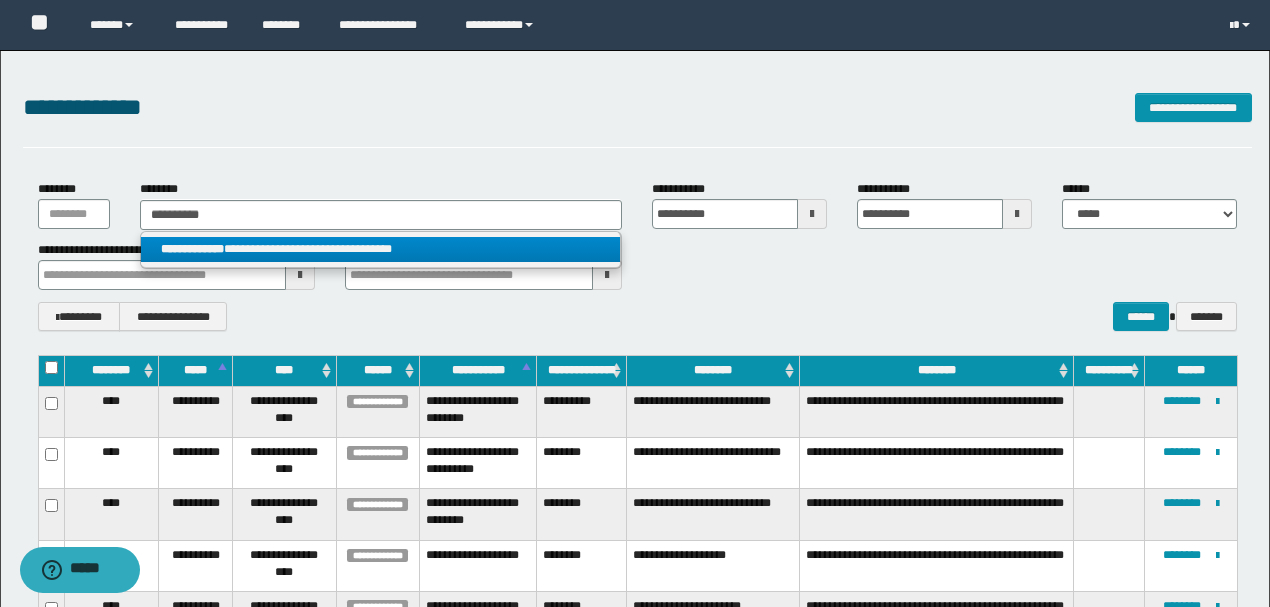 click on "**********" at bounding box center (380, 249) 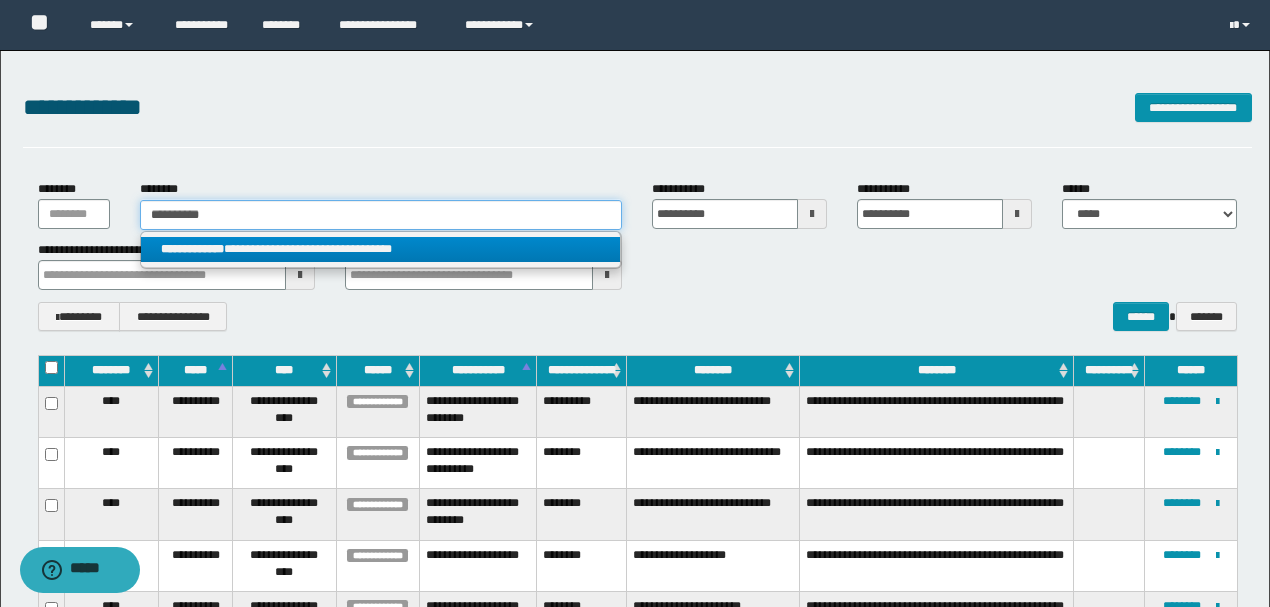 type 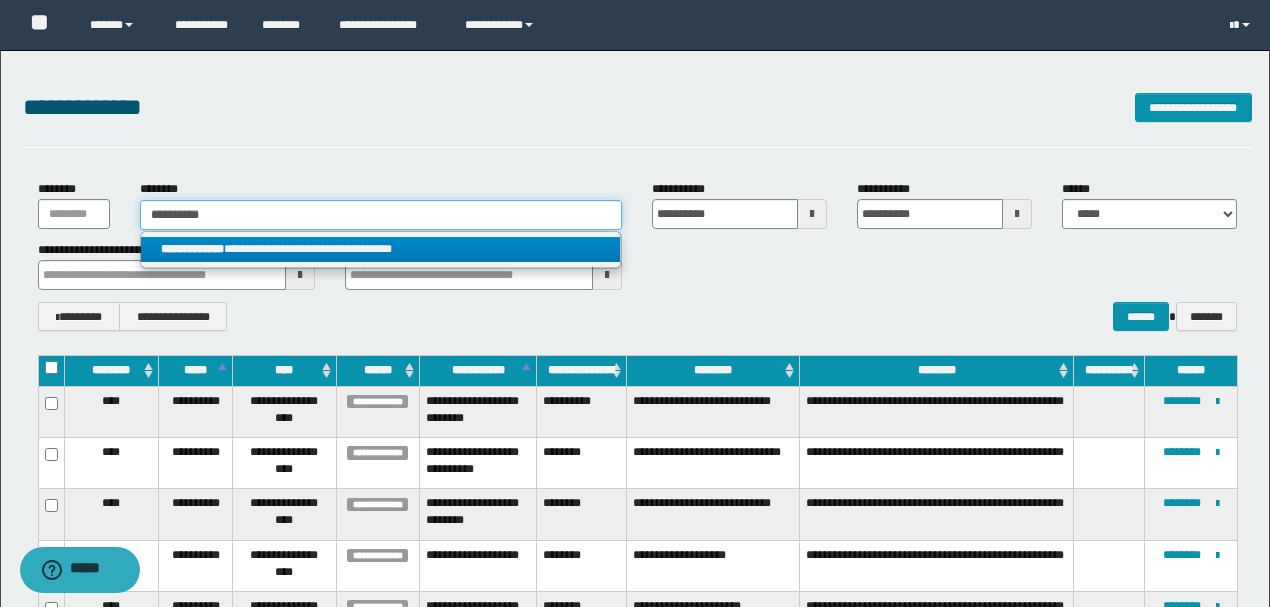 type on "**********" 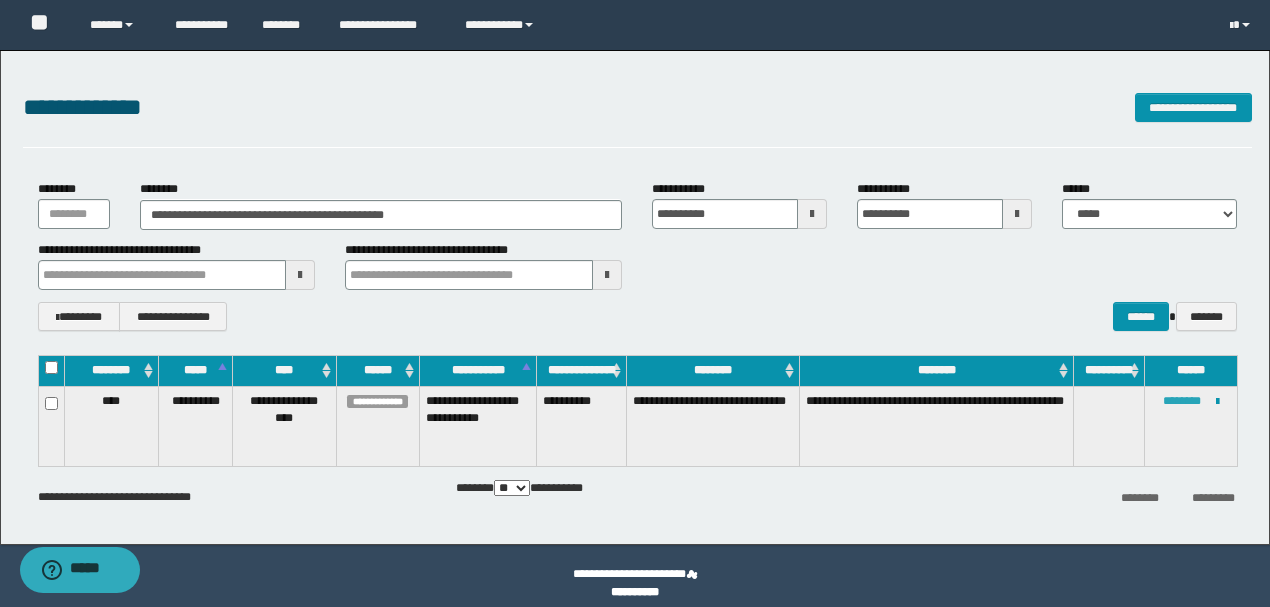 click on "********" at bounding box center [1182, 401] 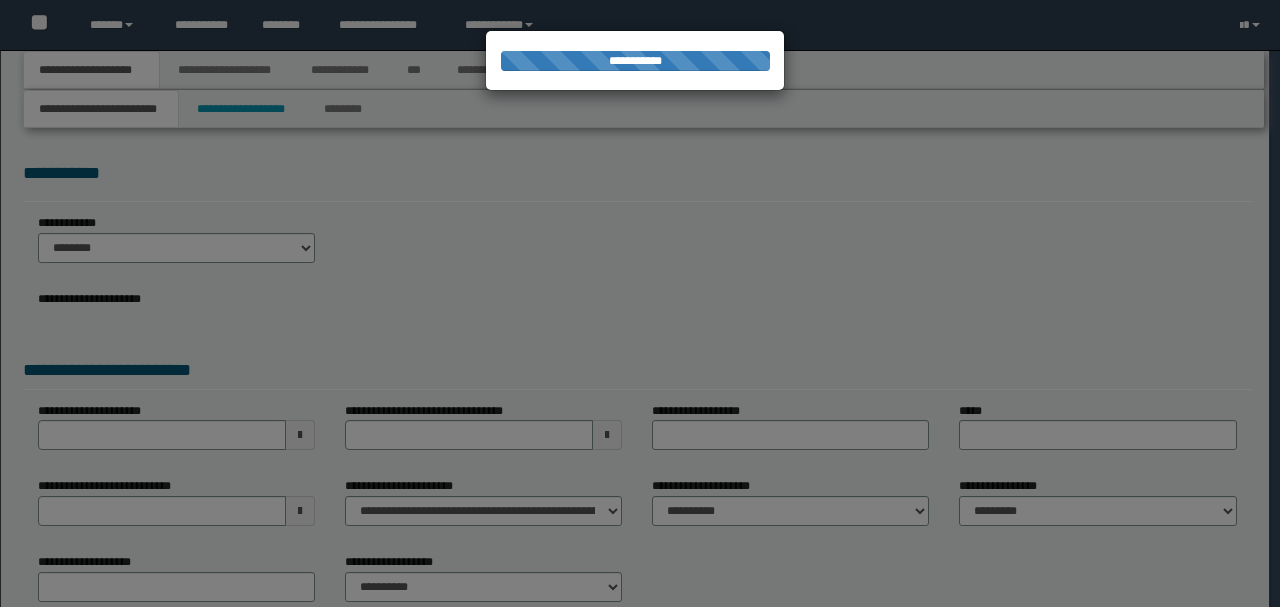 scroll, scrollTop: 0, scrollLeft: 0, axis: both 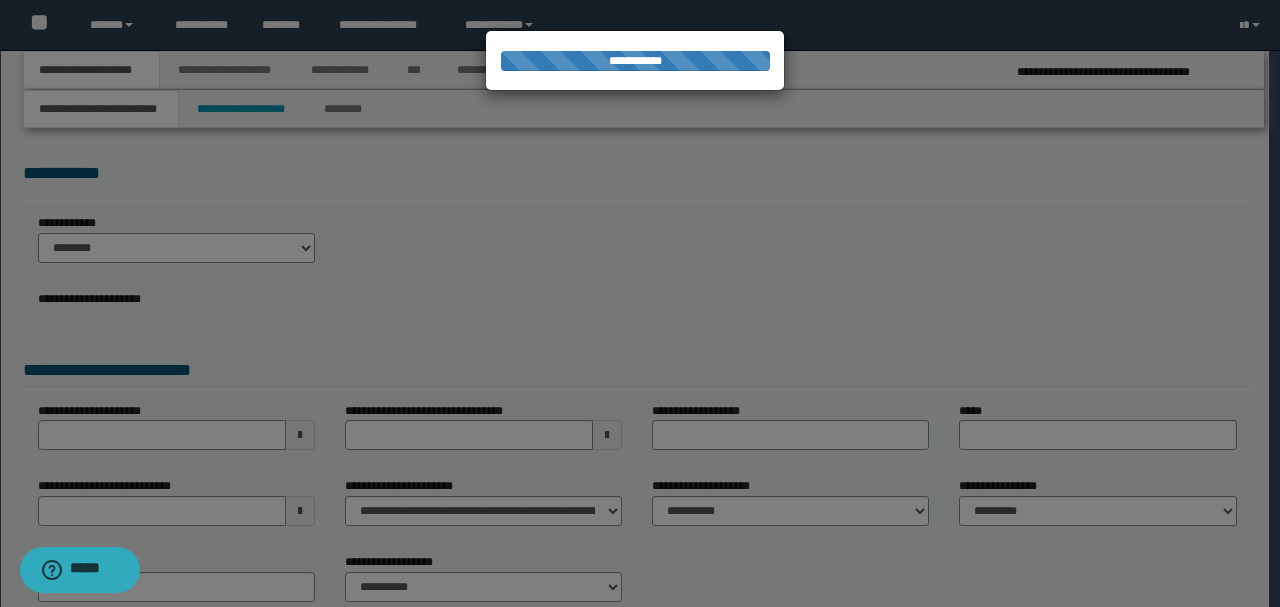 type on "**********" 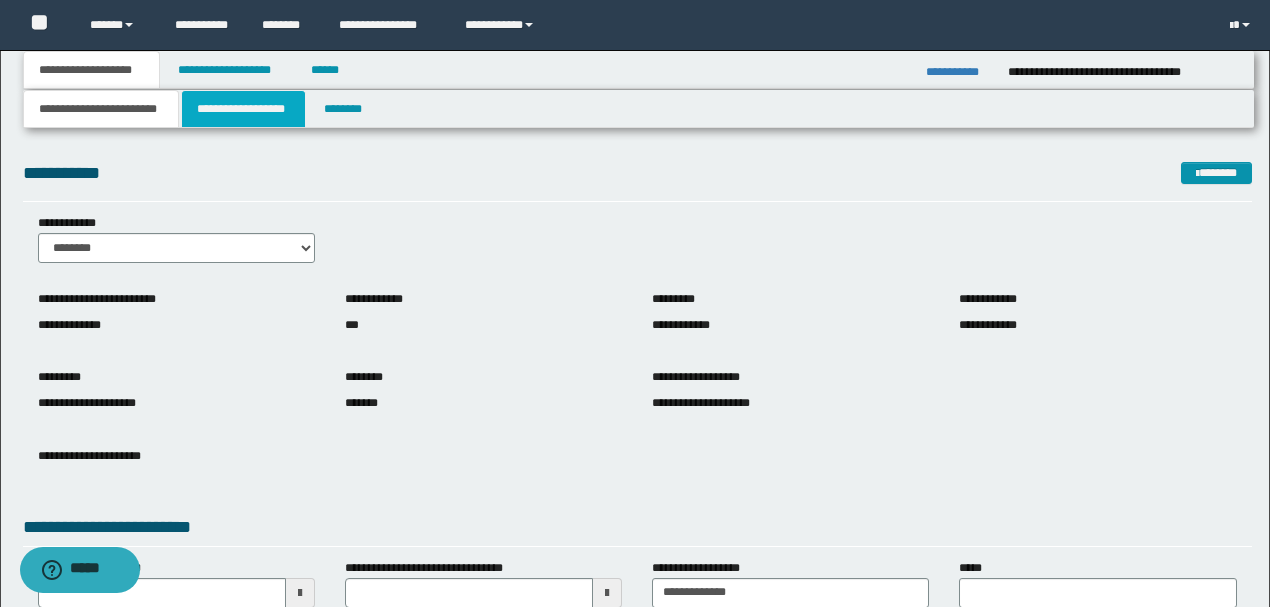 click on "**********" at bounding box center (243, 109) 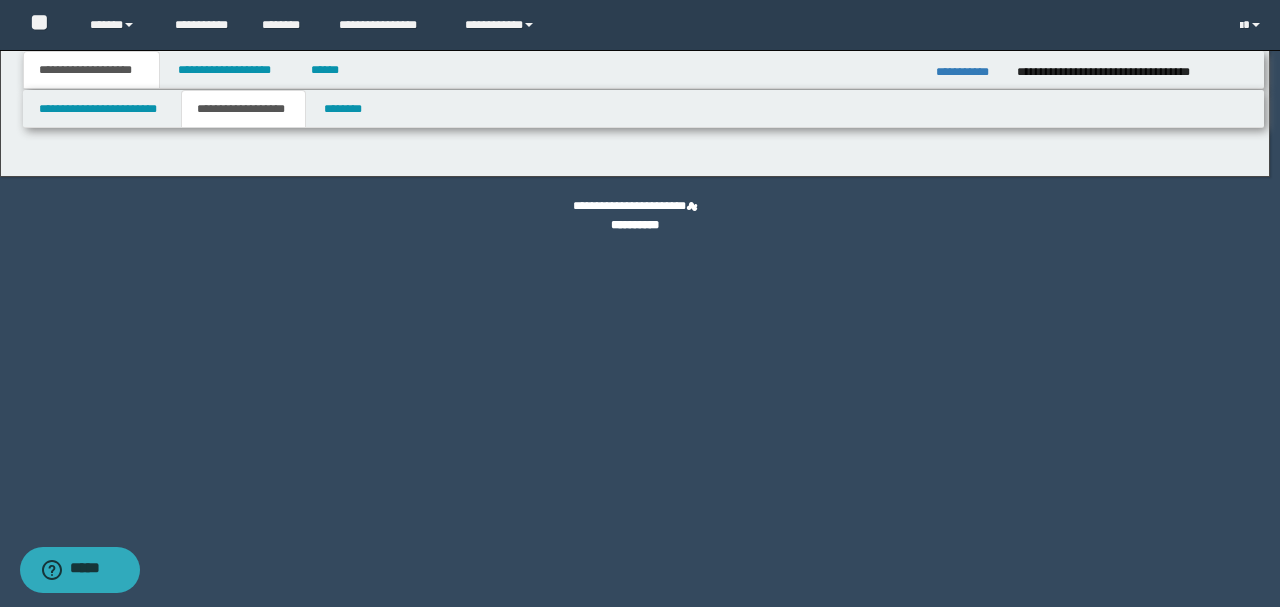 type on "**********" 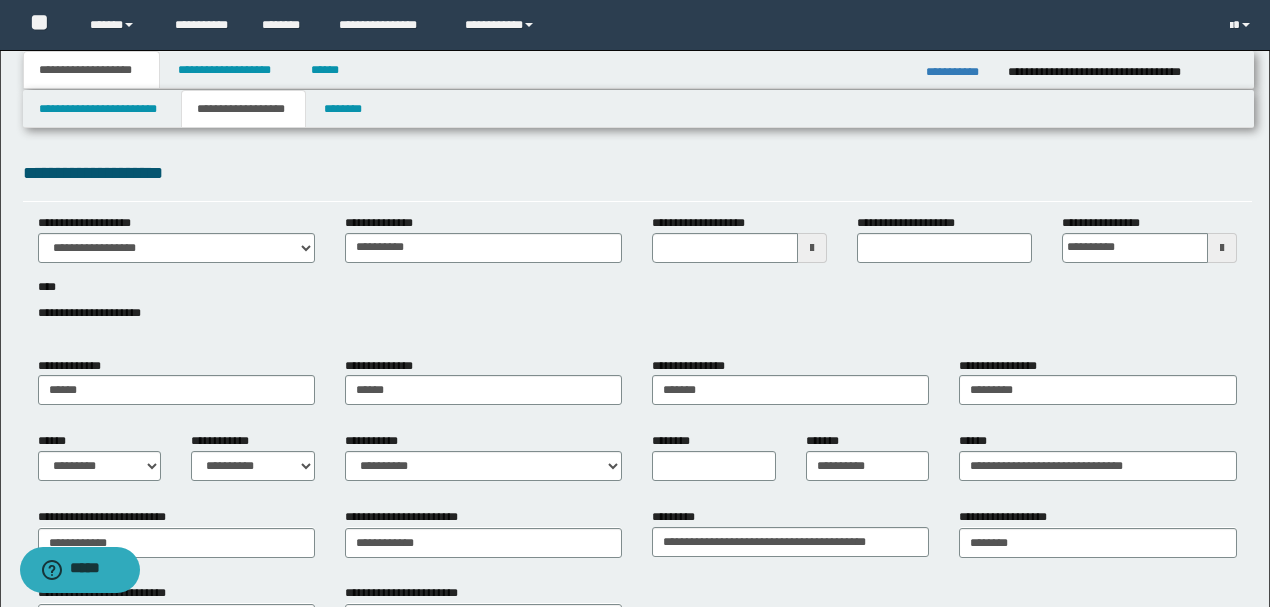 type 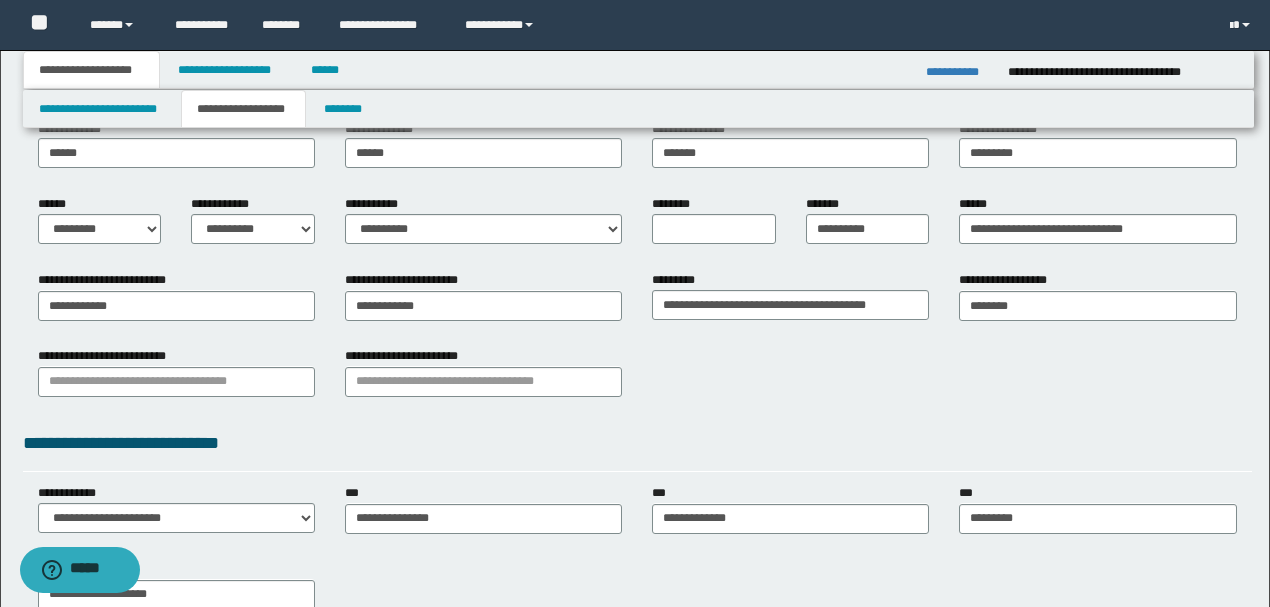 scroll, scrollTop: 244, scrollLeft: 0, axis: vertical 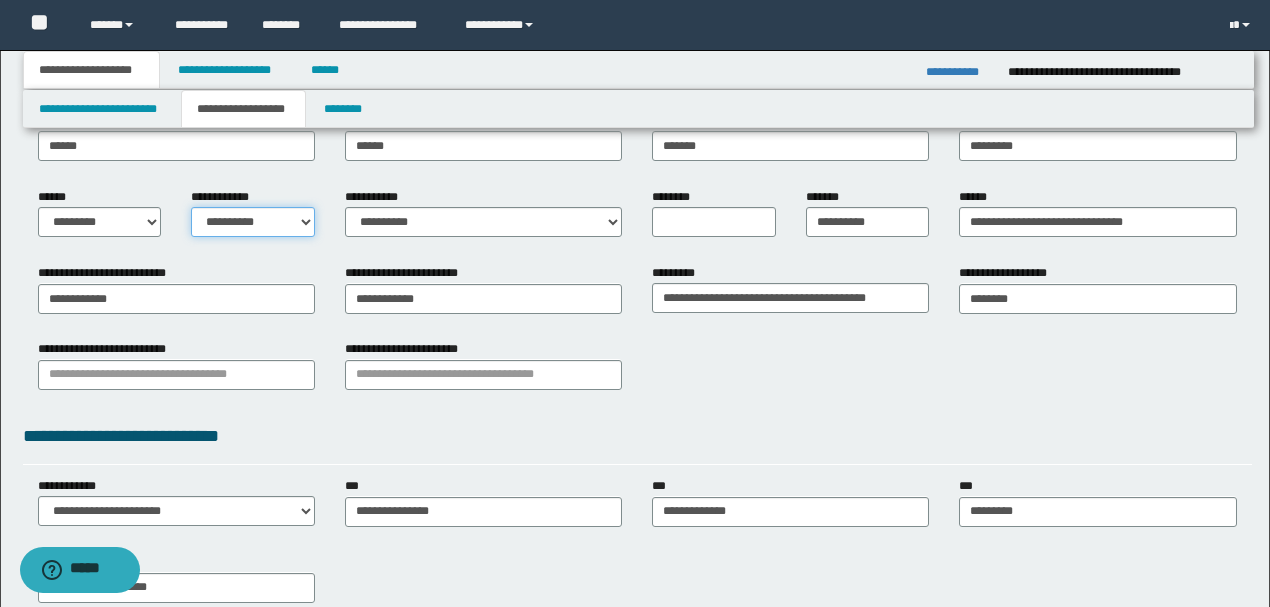 click on "**********" at bounding box center [253, 222] 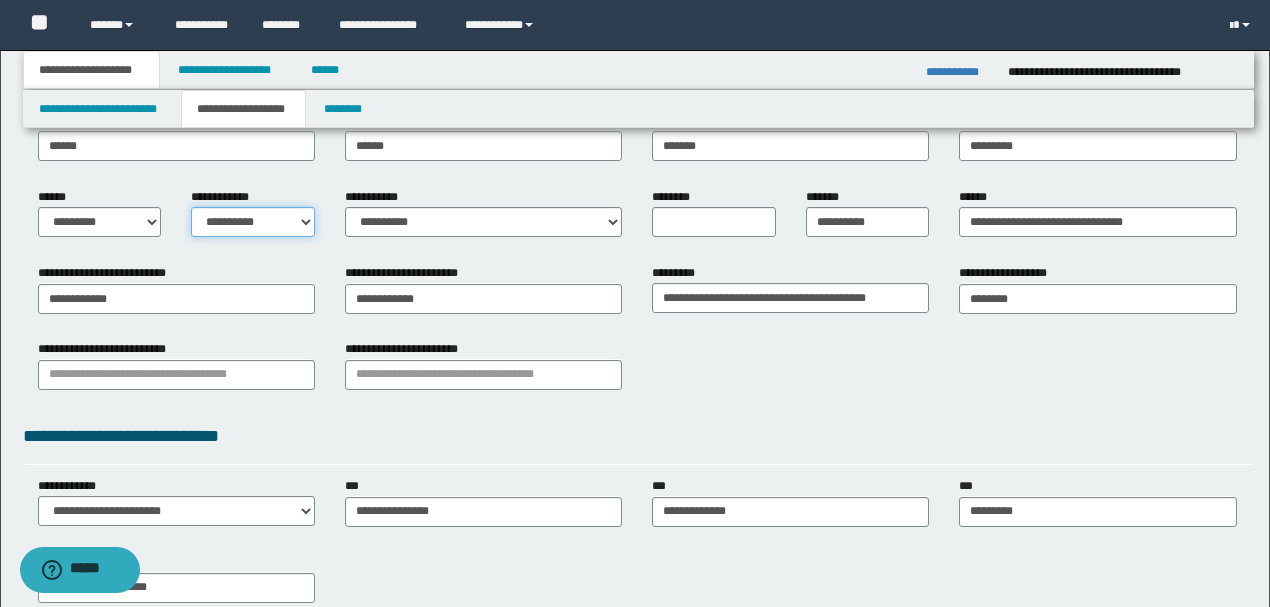select on "*" 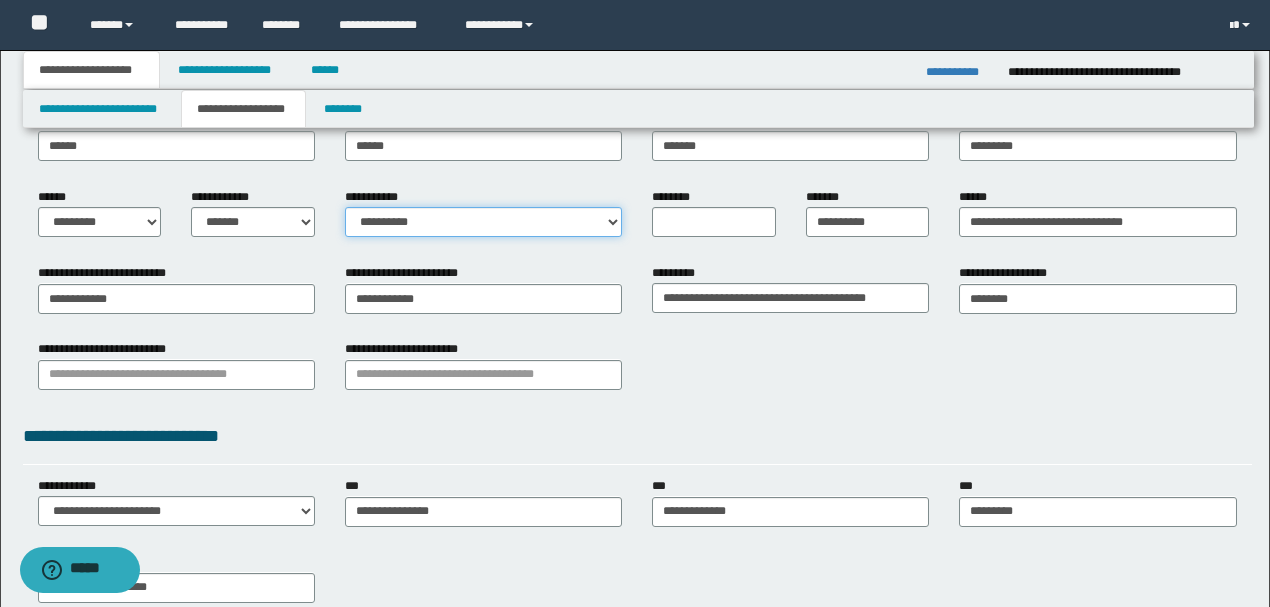 click on "**********" at bounding box center (483, 222) 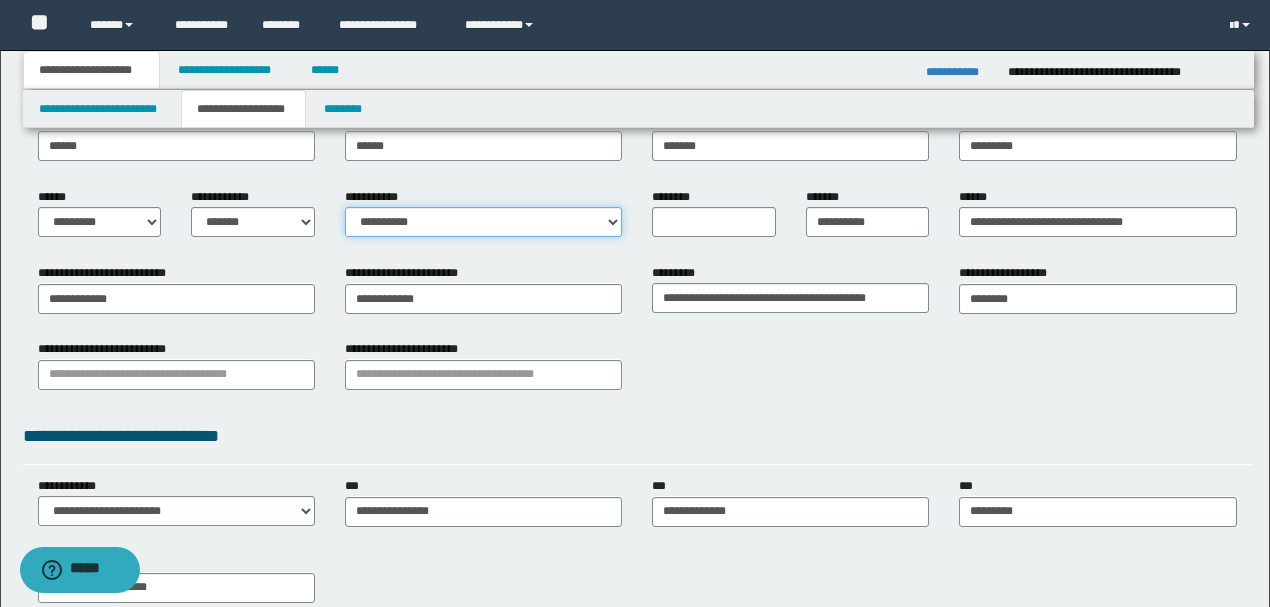 select on "*" 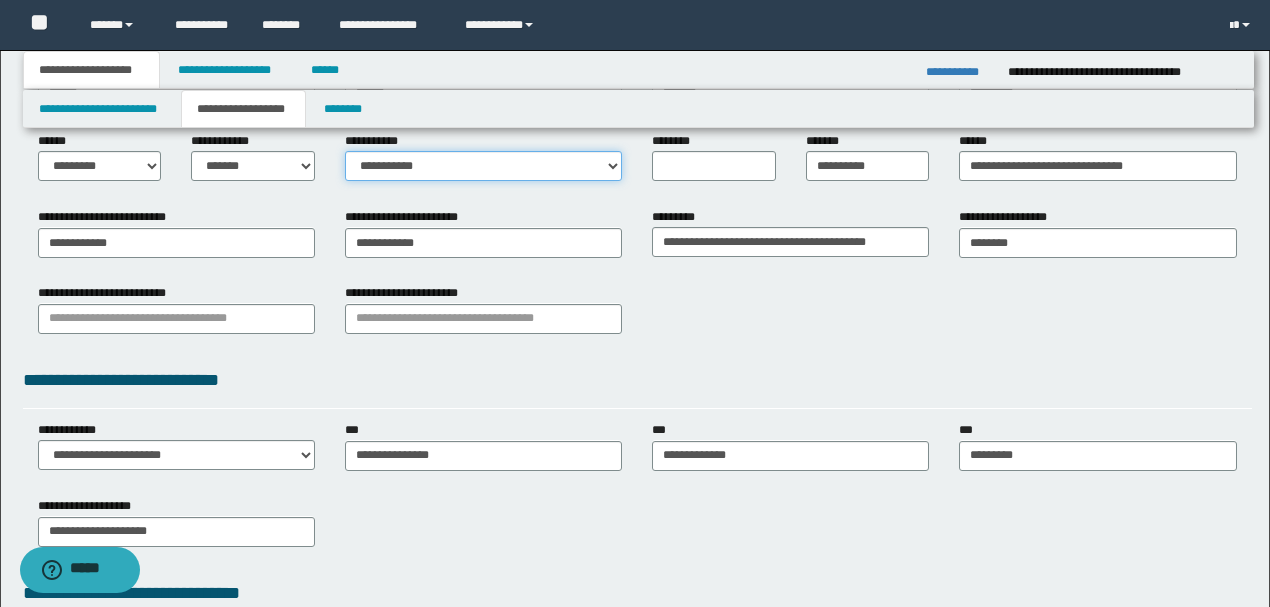 scroll, scrollTop: 377, scrollLeft: 0, axis: vertical 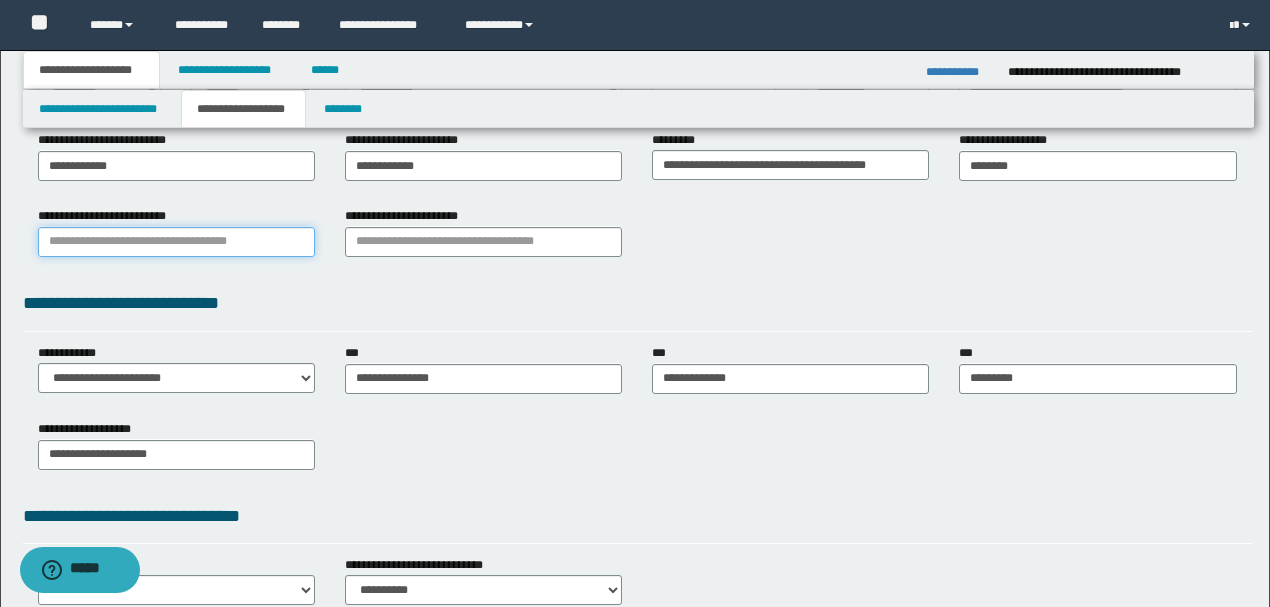 click on "**********" at bounding box center (176, 242) 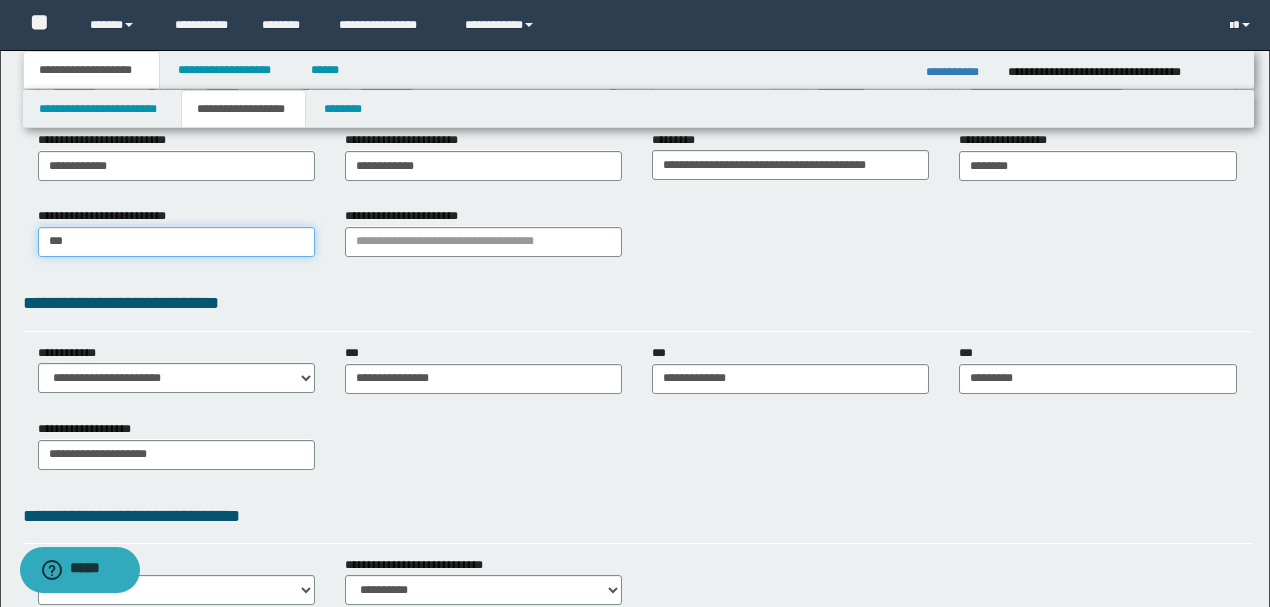 type on "****" 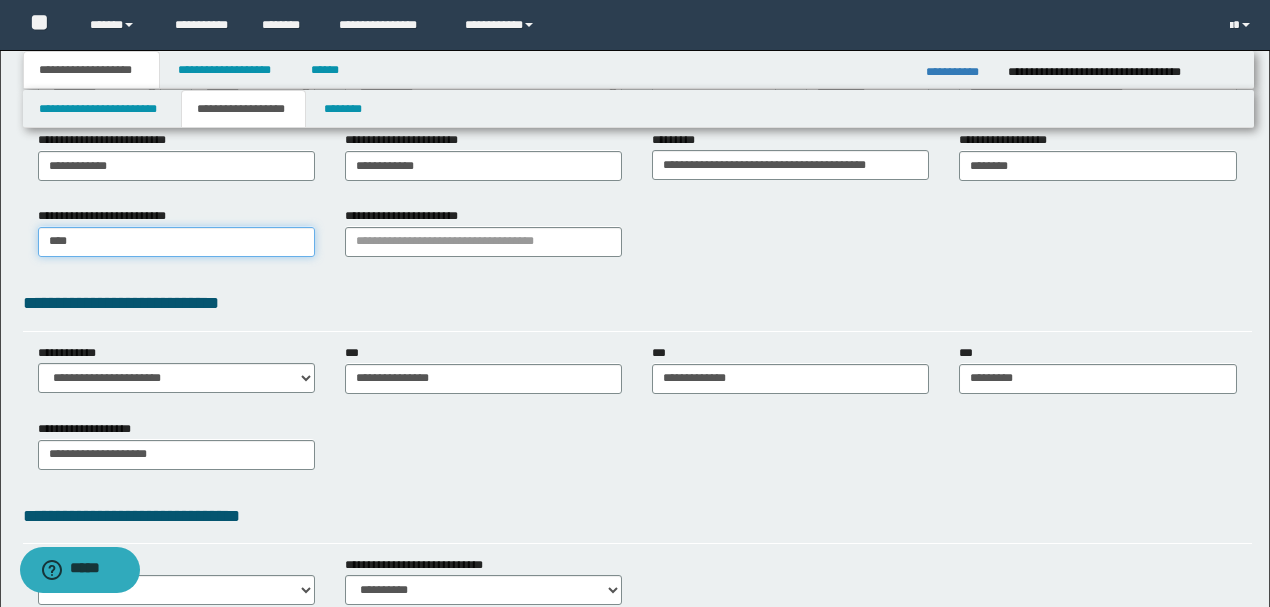 type on "**********" 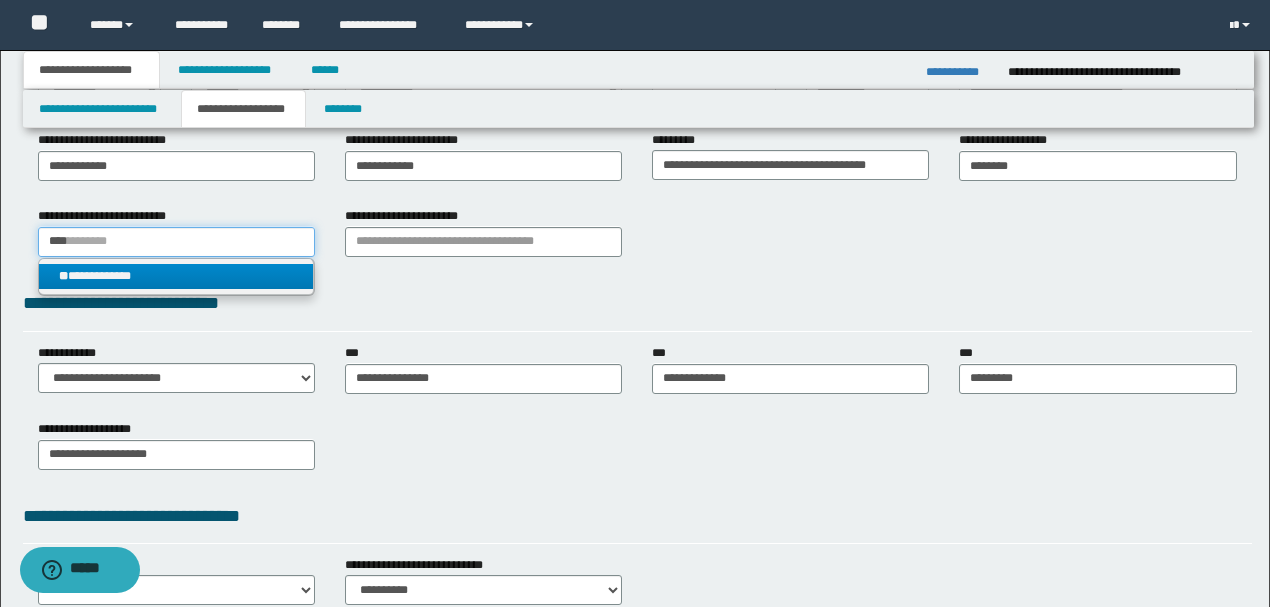 type on "****" 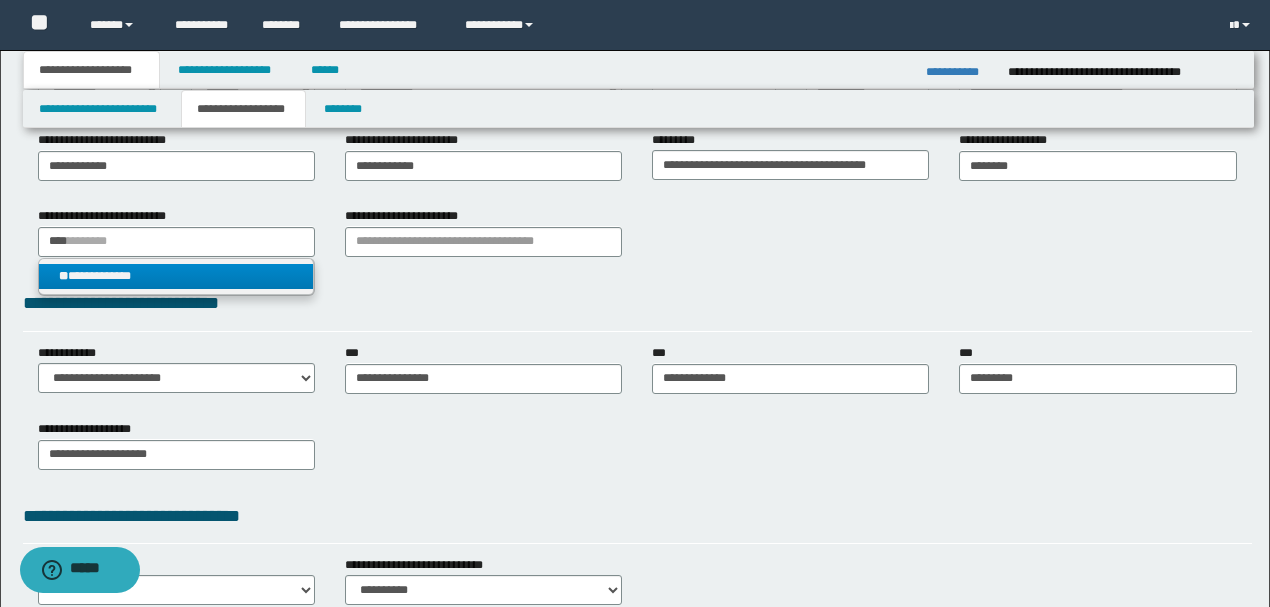 type 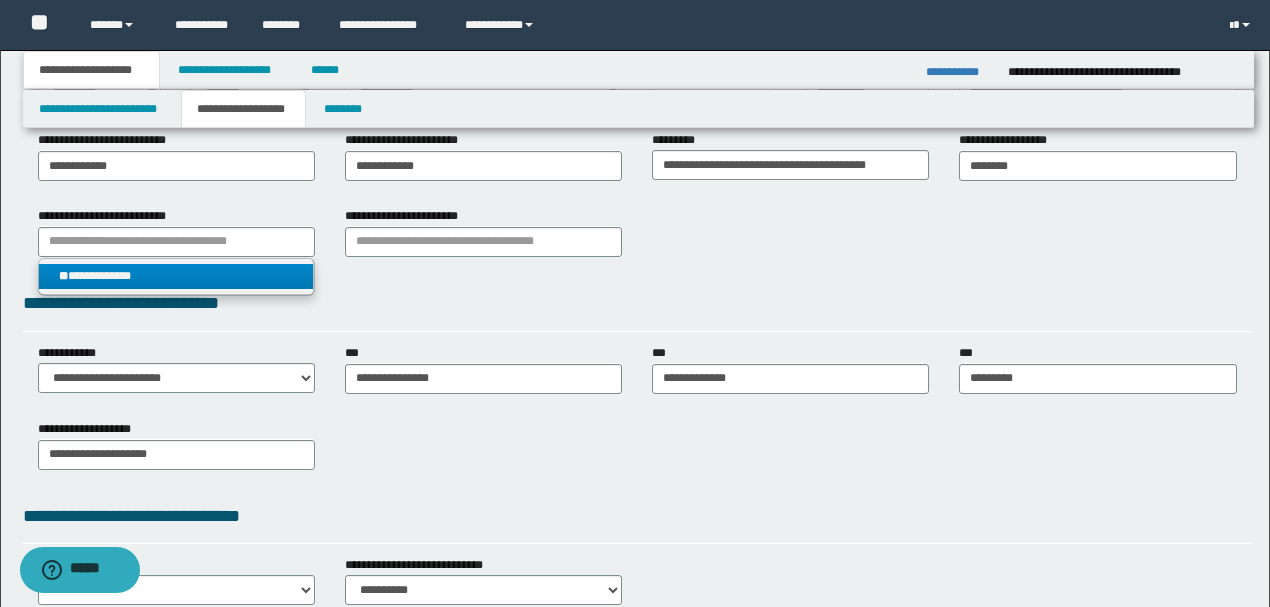 drag, startPoint x: 118, startPoint y: 278, endPoint x: 311, endPoint y: 279, distance: 193.0026 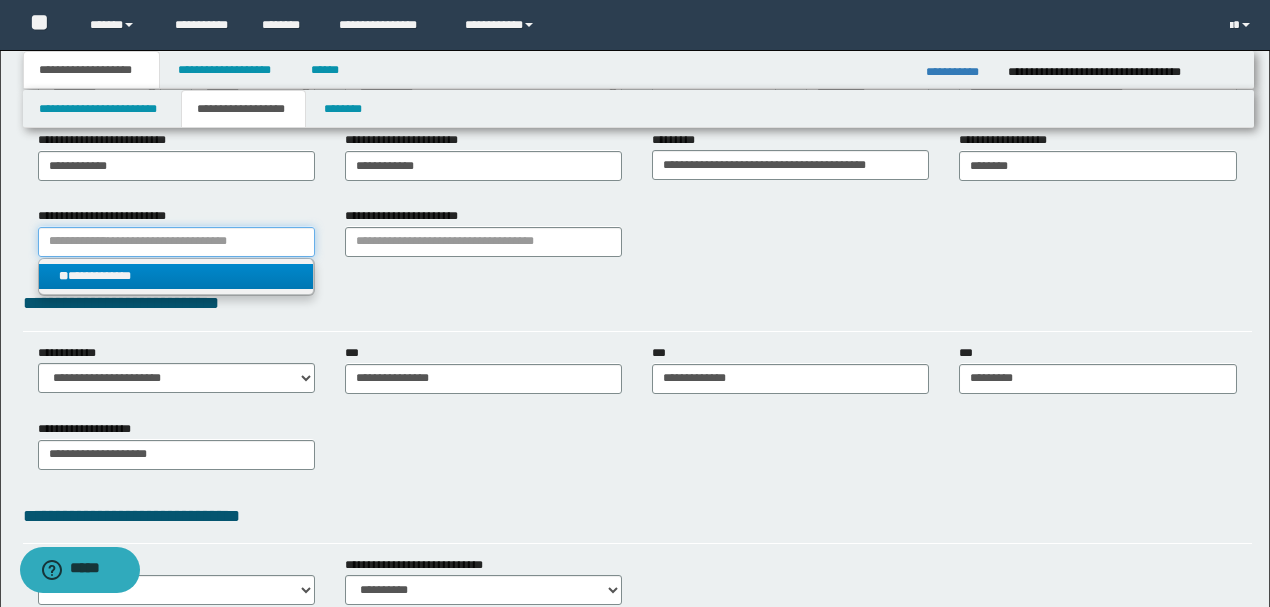type 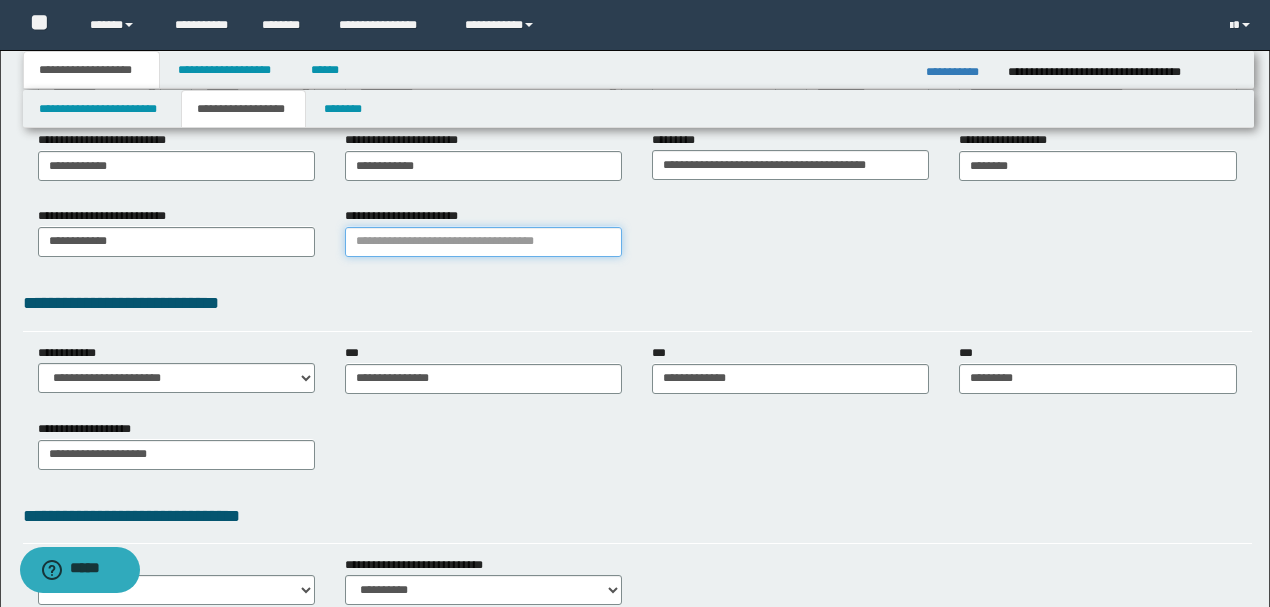 click on "**********" at bounding box center (483, 242) 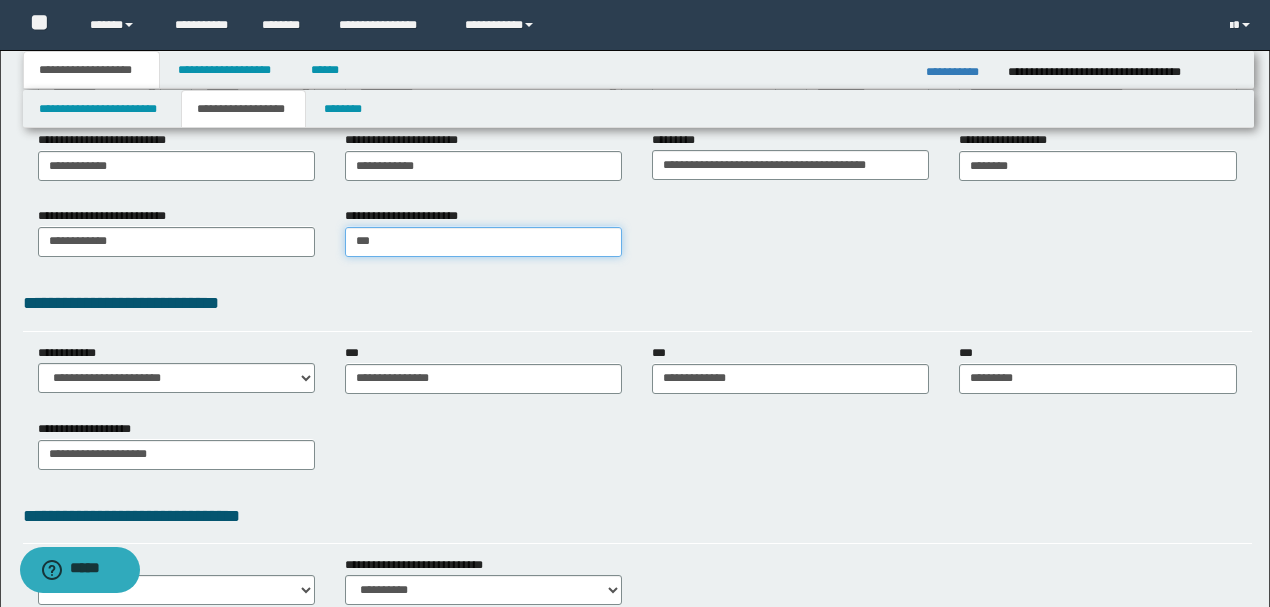 type on "****" 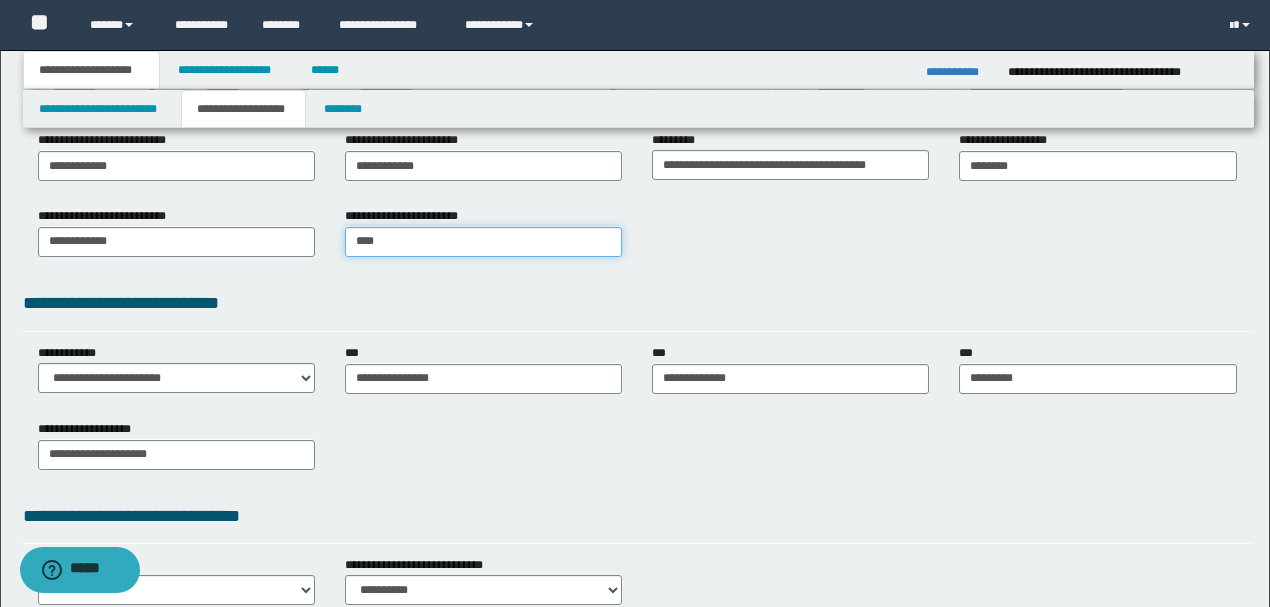 type on "*****" 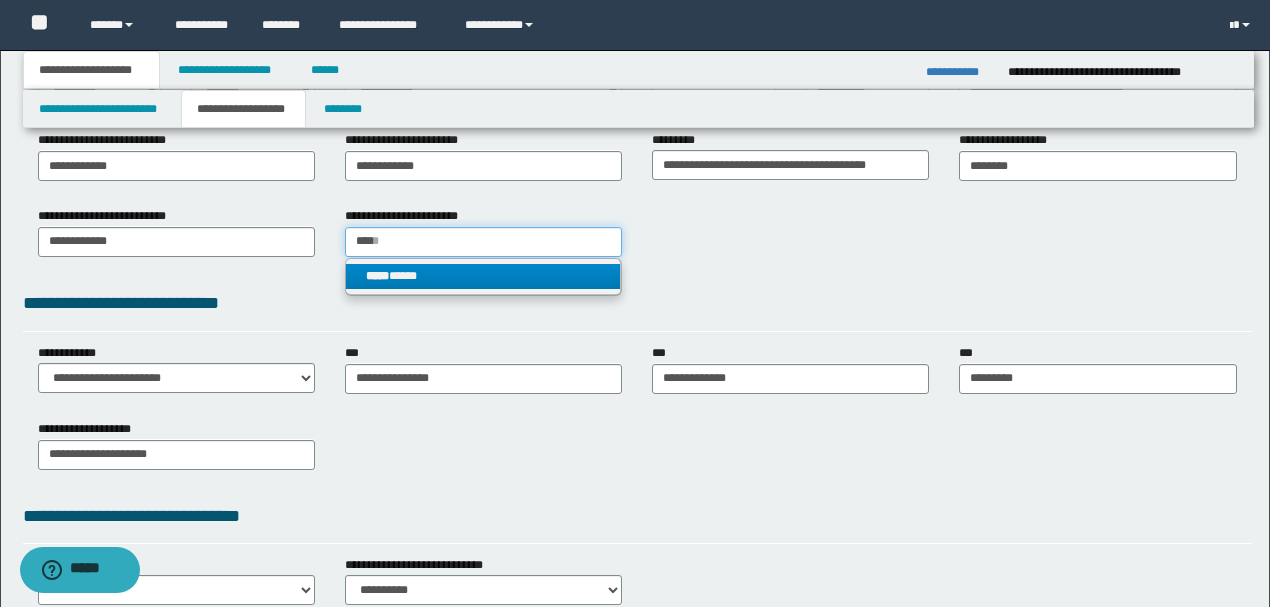 type on "****" 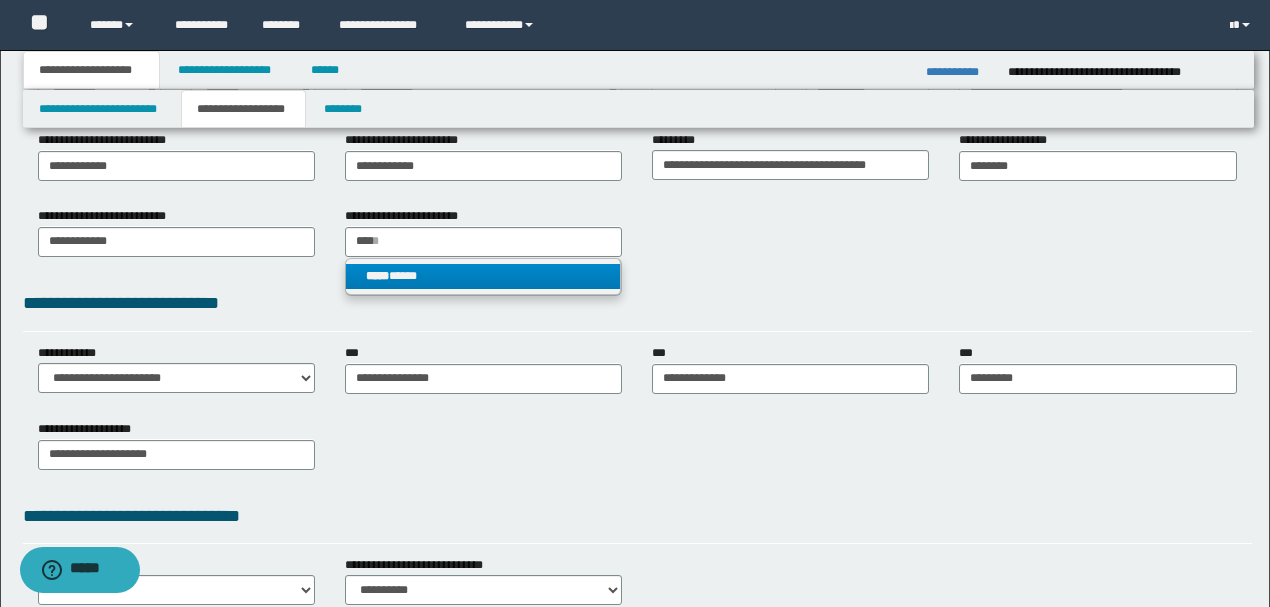 type 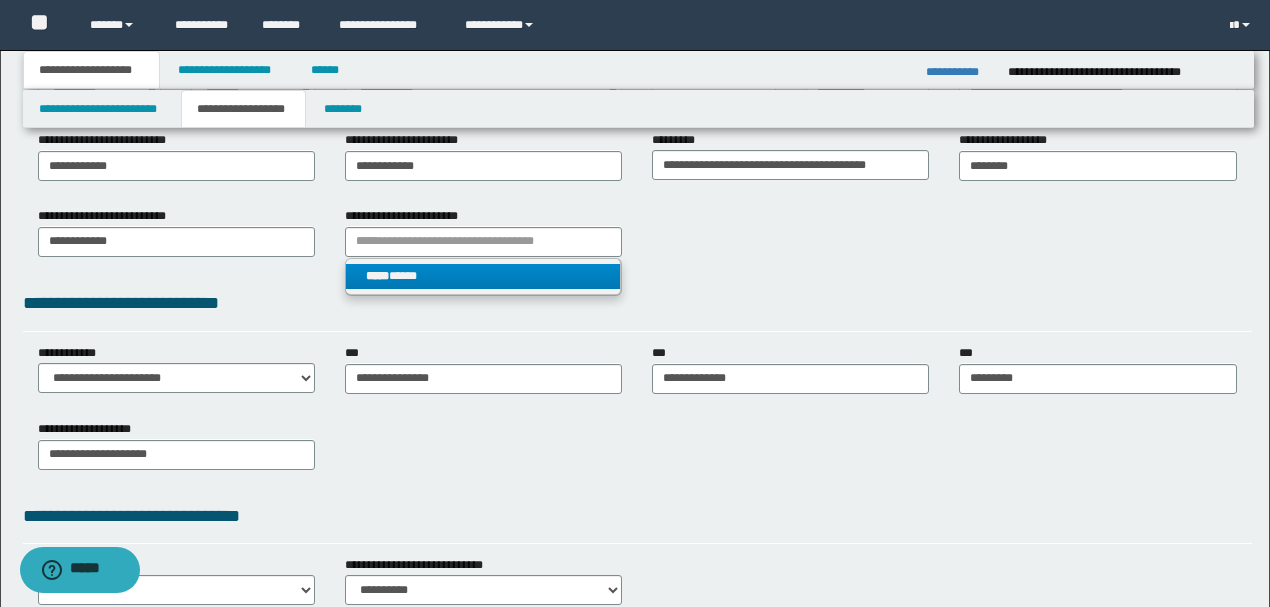 click on "***** *****" at bounding box center (483, 276) 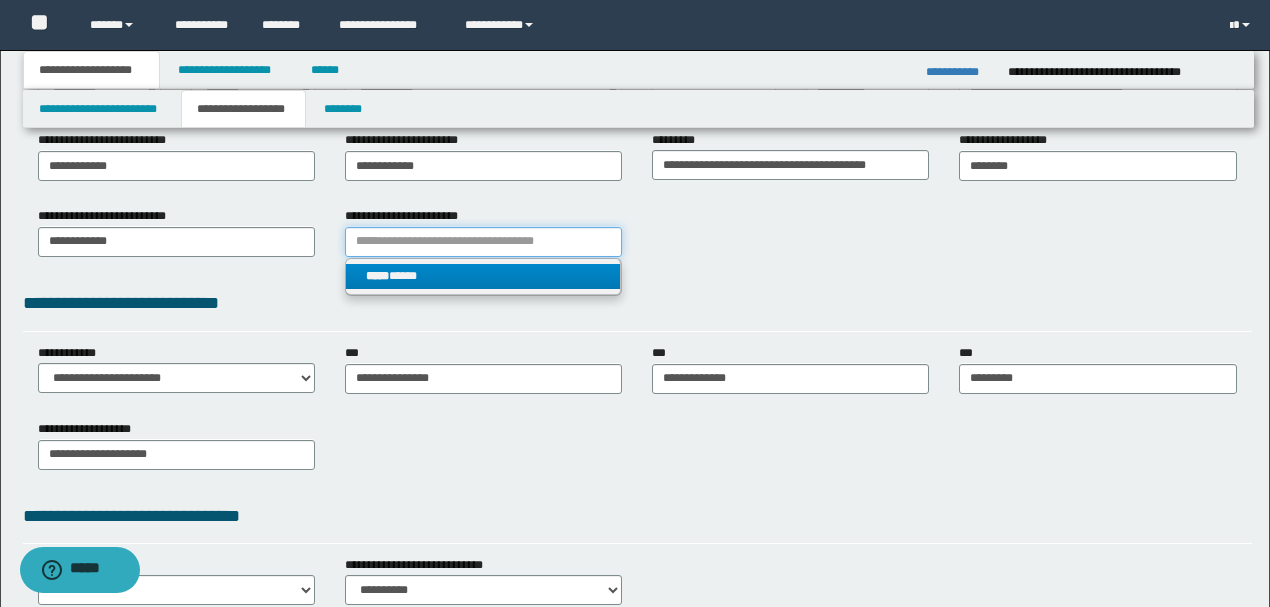 type 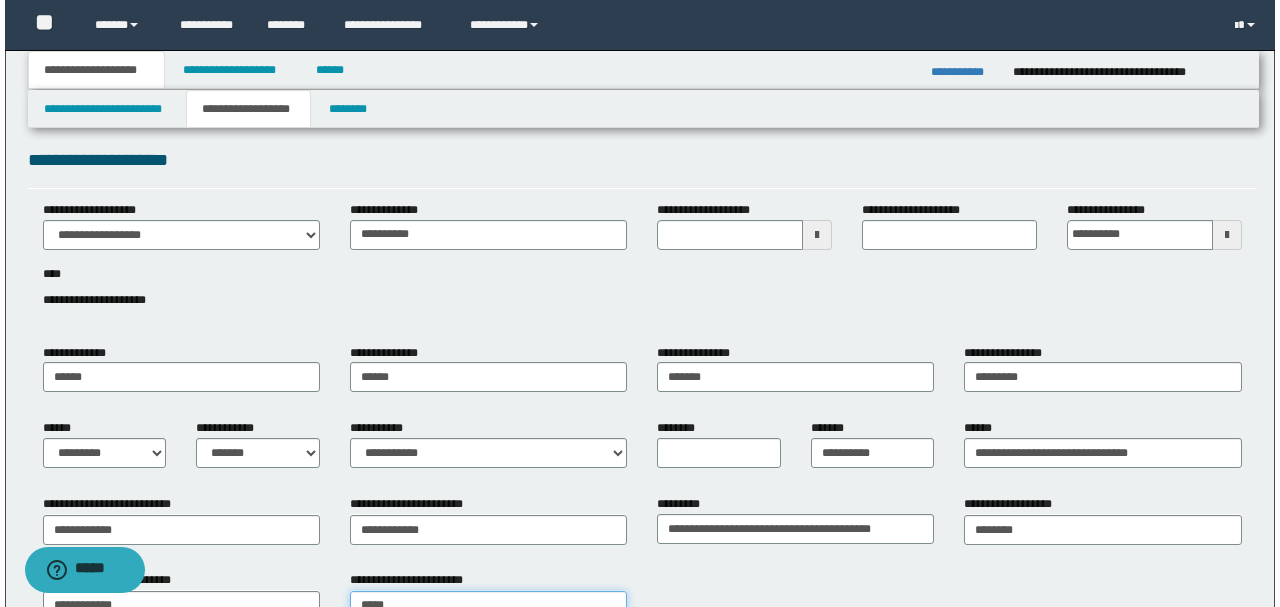 scroll, scrollTop: 0, scrollLeft: 0, axis: both 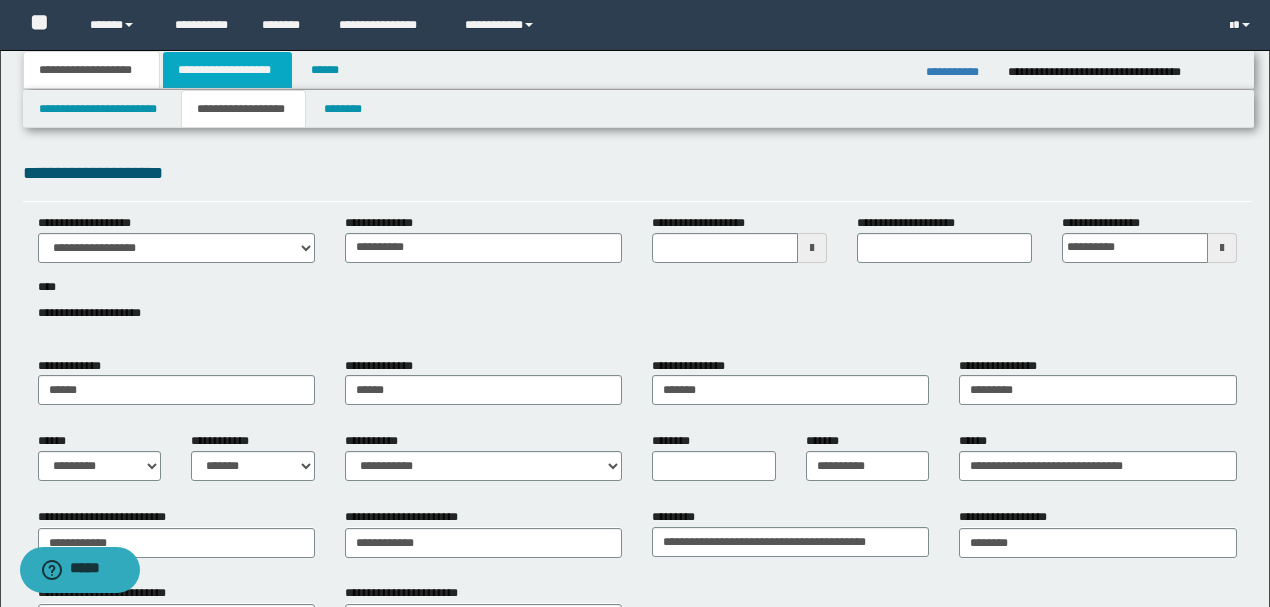 click on "**********" at bounding box center (227, 70) 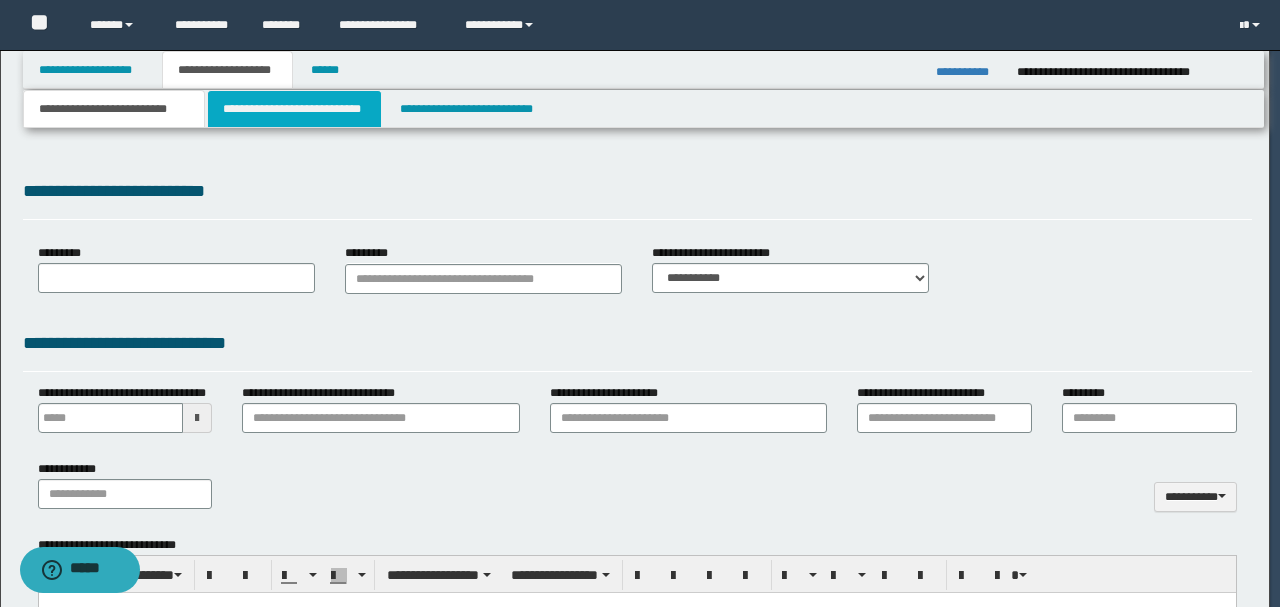 select on "*" 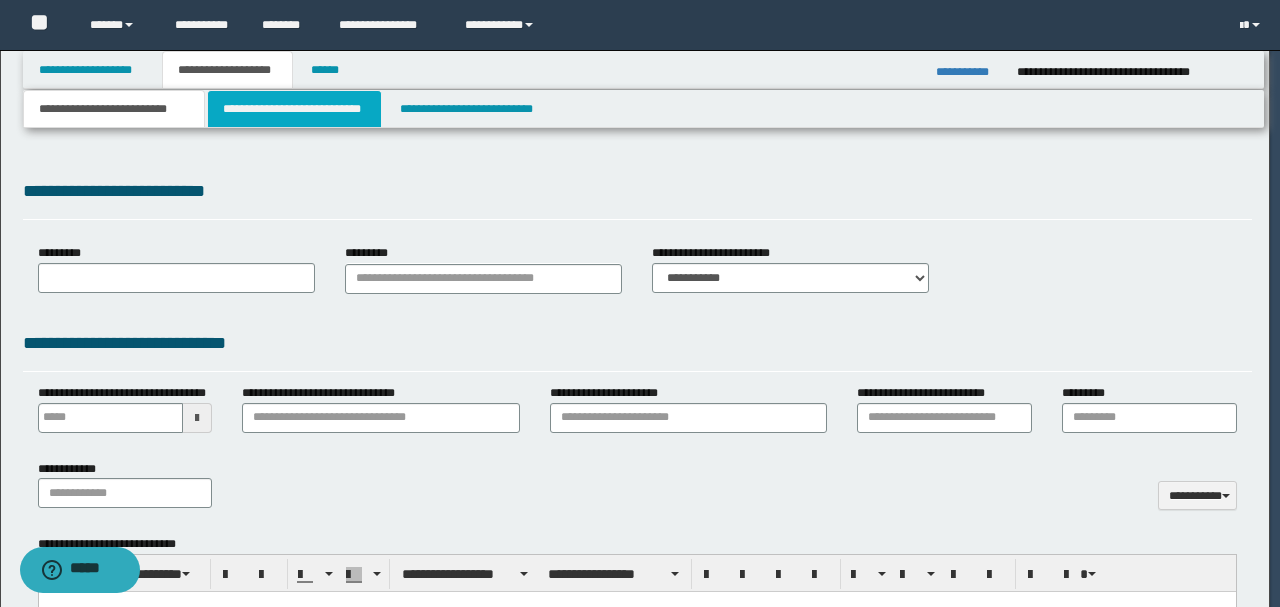 scroll, scrollTop: 0, scrollLeft: 0, axis: both 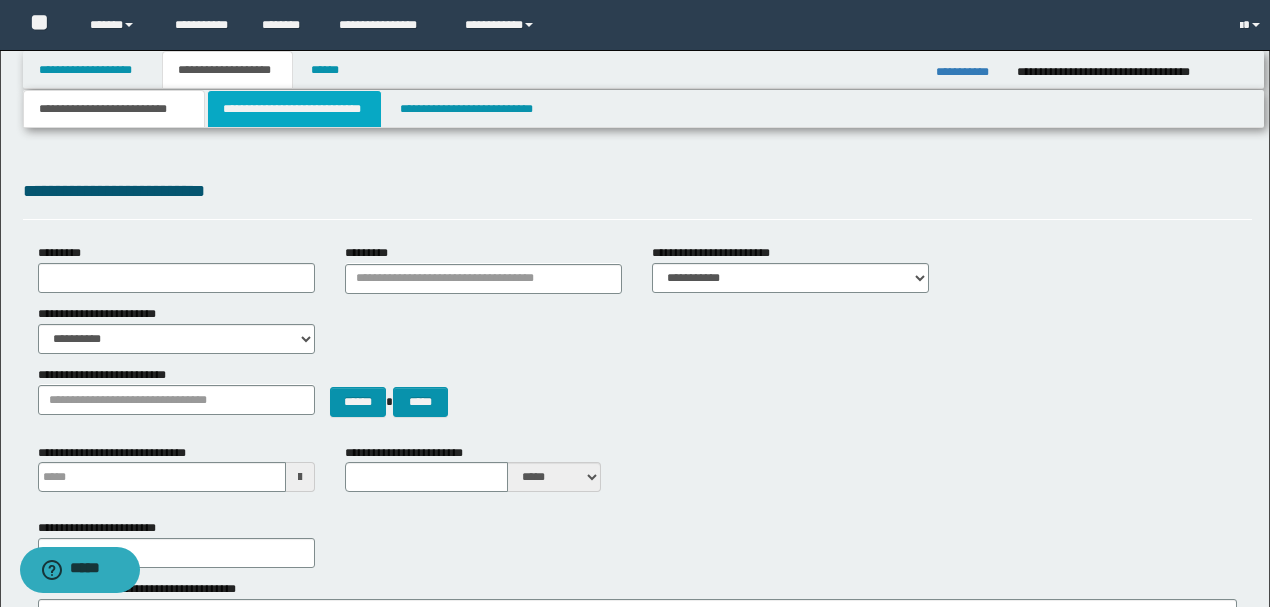 click on "**********" at bounding box center [294, 109] 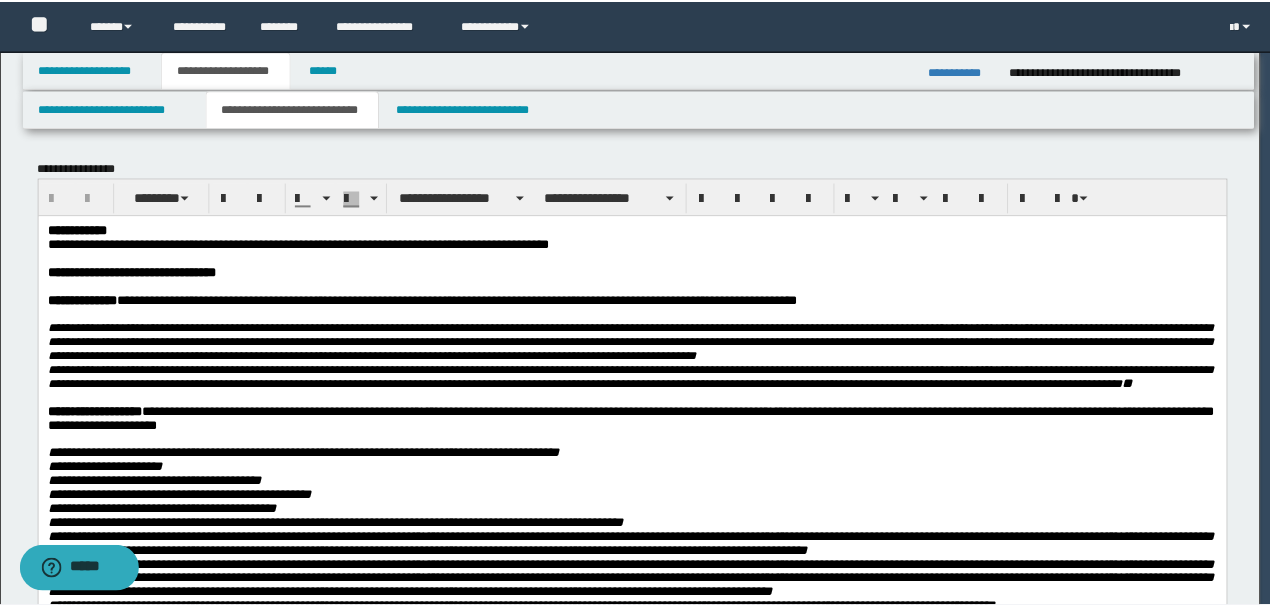 scroll, scrollTop: 0, scrollLeft: 0, axis: both 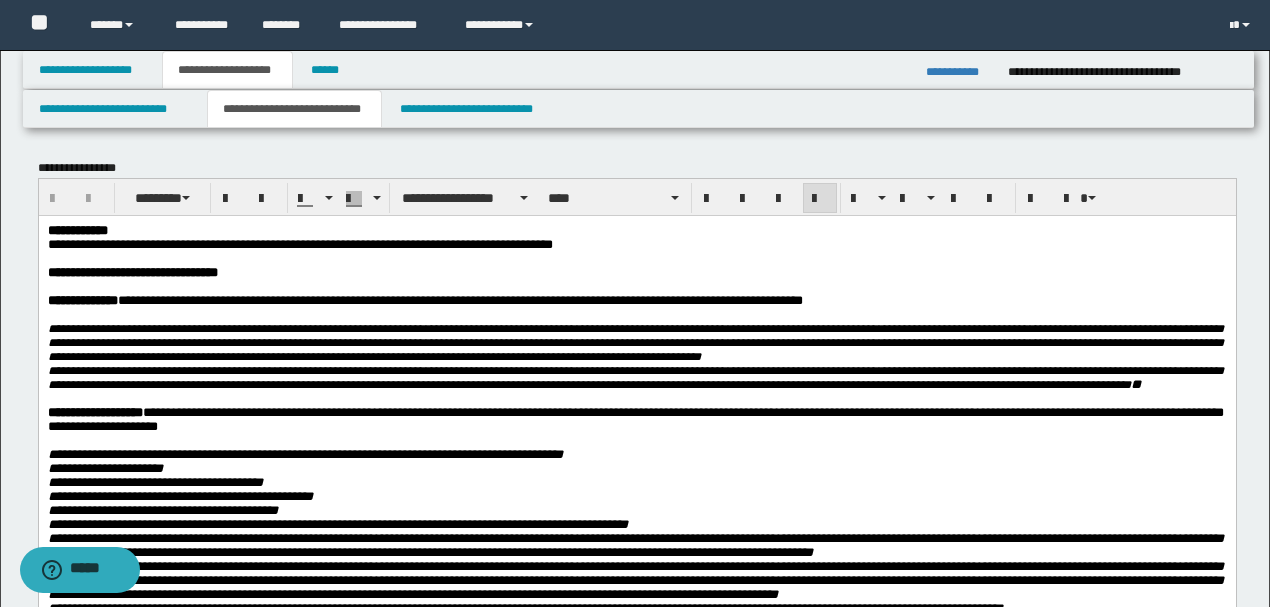 click on "**********" at bounding box center [635, 244] 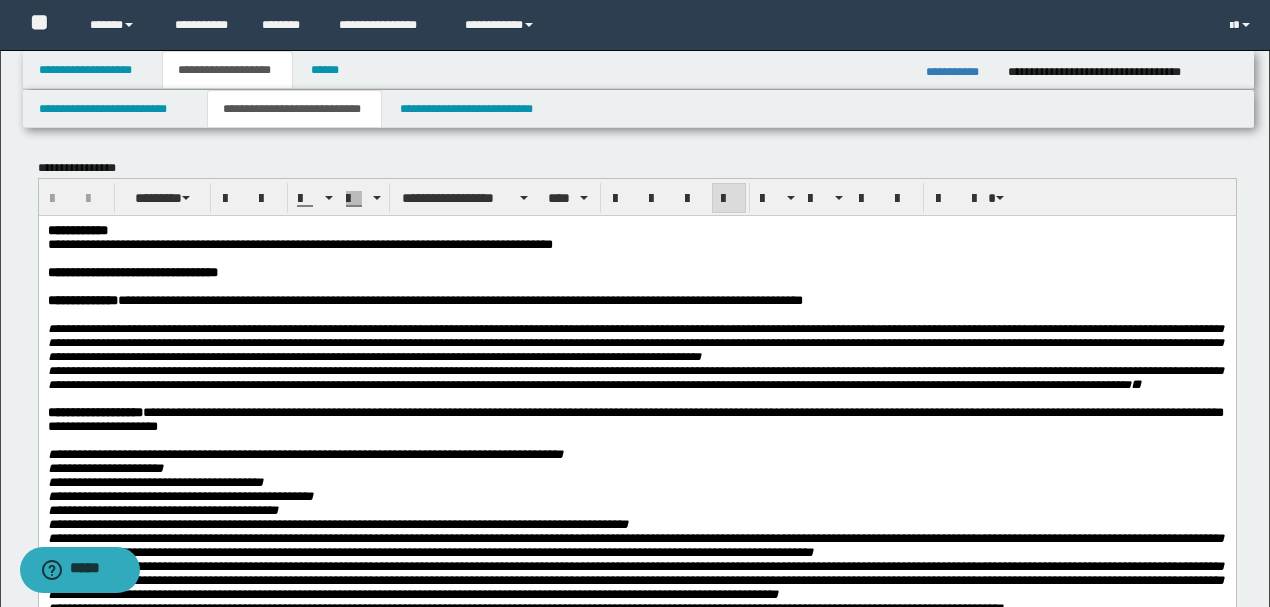 type 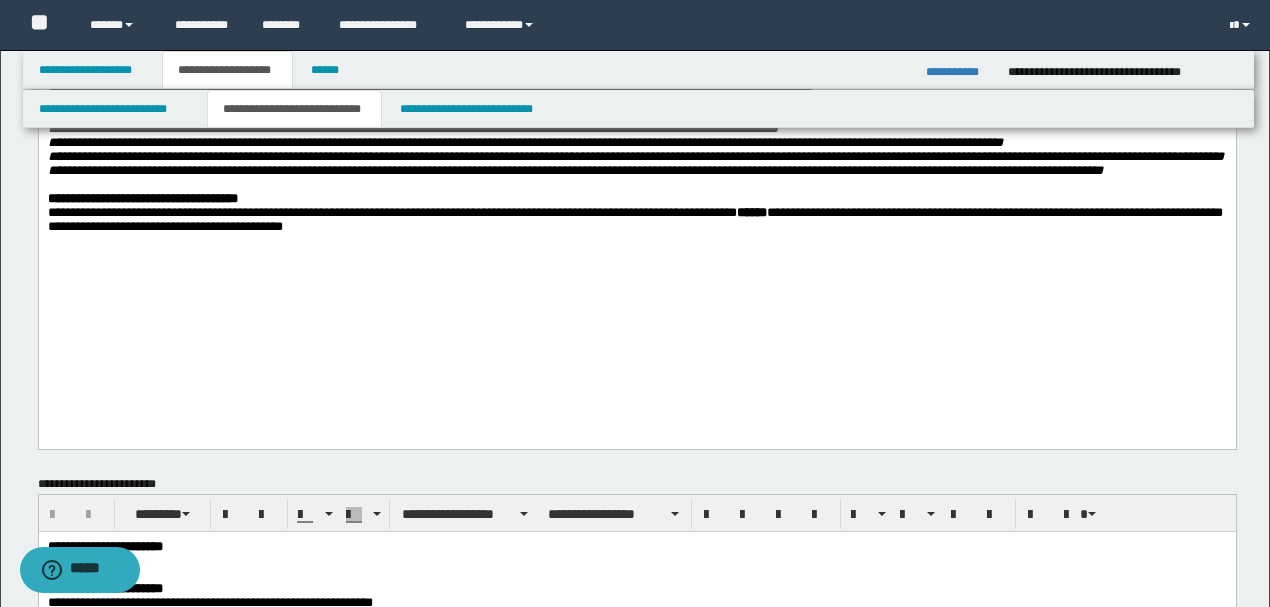 scroll, scrollTop: 466, scrollLeft: 0, axis: vertical 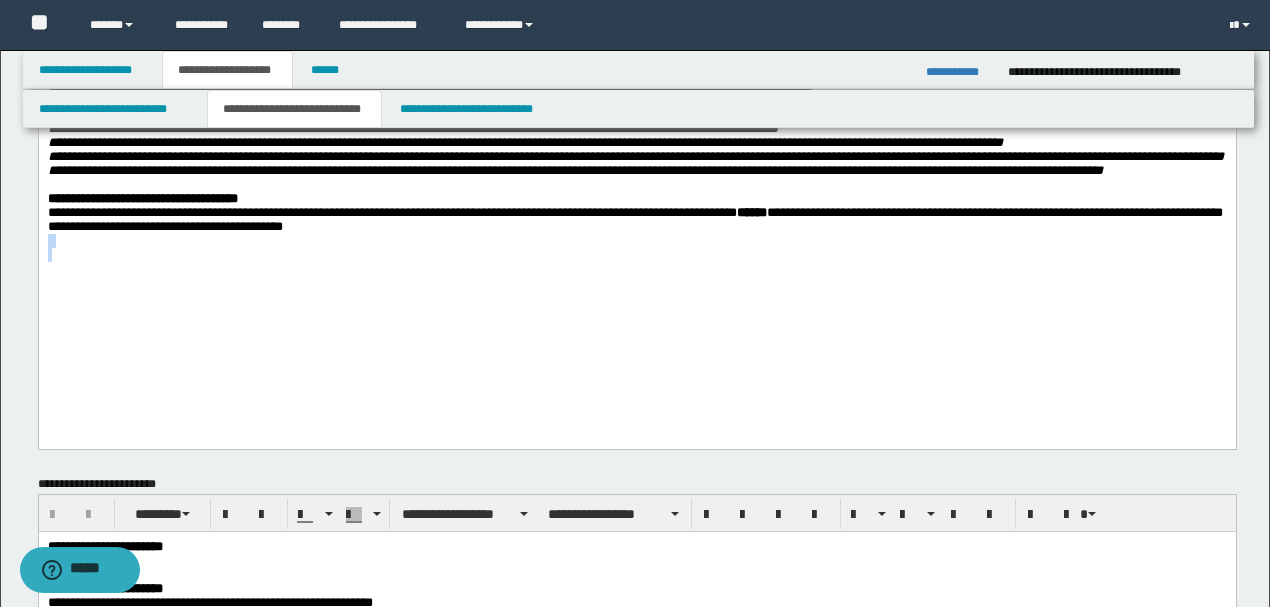 drag, startPoint x: 436, startPoint y: 306, endPoint x: 478, endPoint y: 391, distance: 94.81033 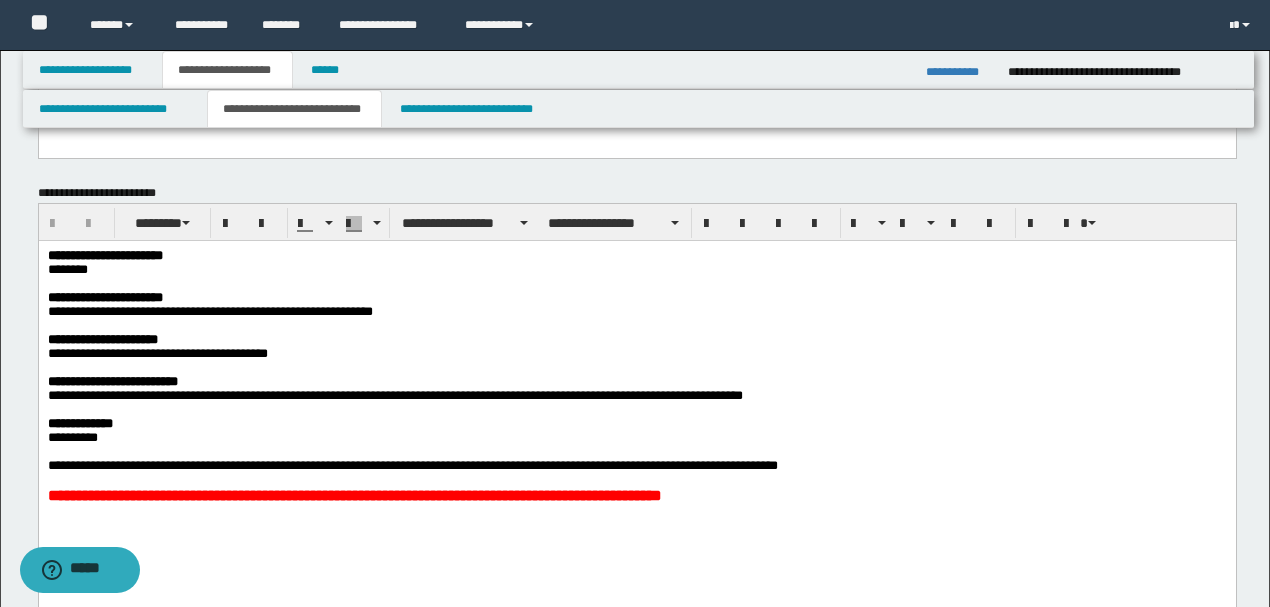 scroll, scrollTop: 733, scrollLeft: 0, axis: vertical 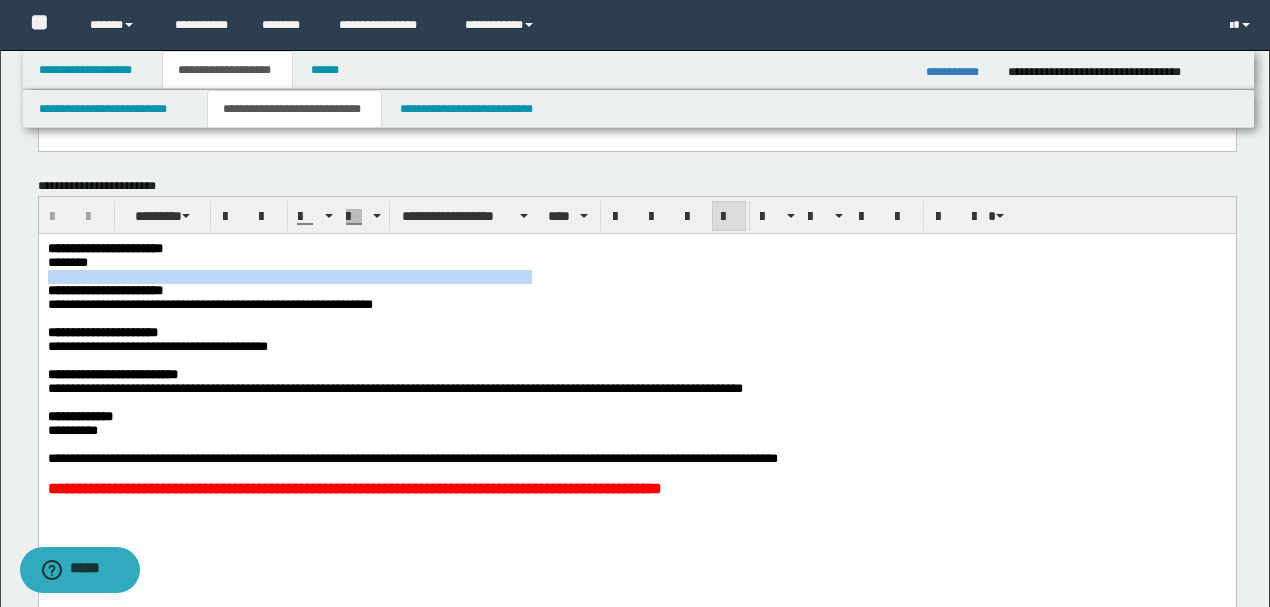 drag, startPoint x: 100, startPoint y: 261, endPoint x: 617, endPoint y: 275, distance: 517.1895 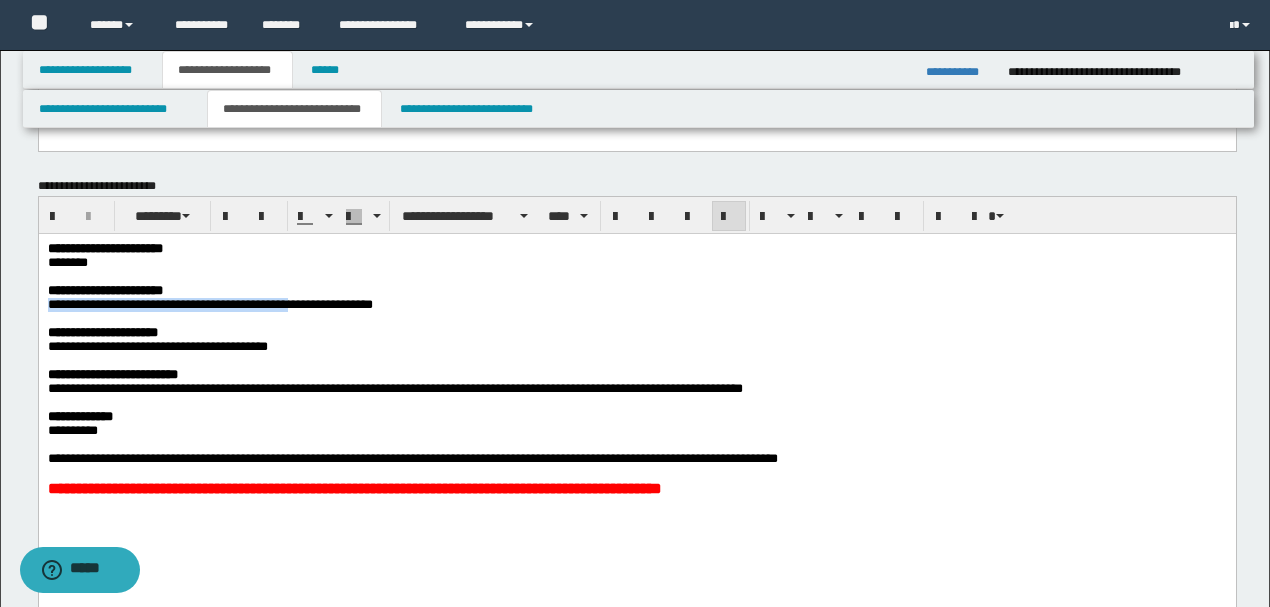 drag, startPoint x: 50, startPoint y: 312, endPoint x: 312, endPoint y: 314, distance: 262.00763 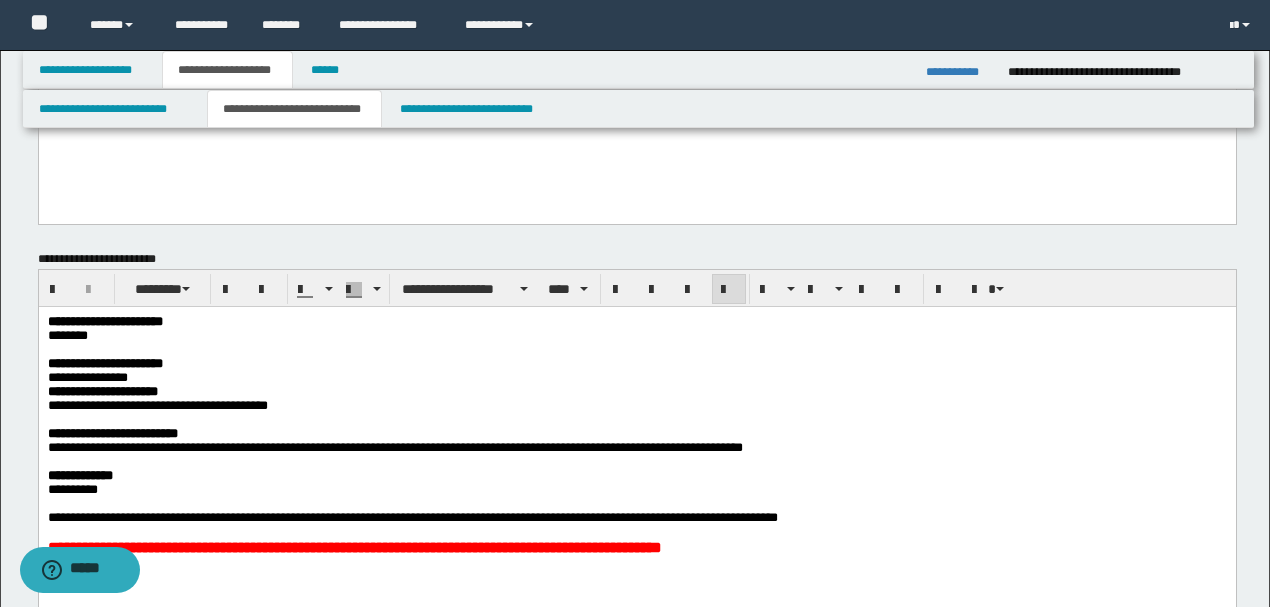 scroll, scrollTop: 733, scrollLeft: 0, axis: vertical 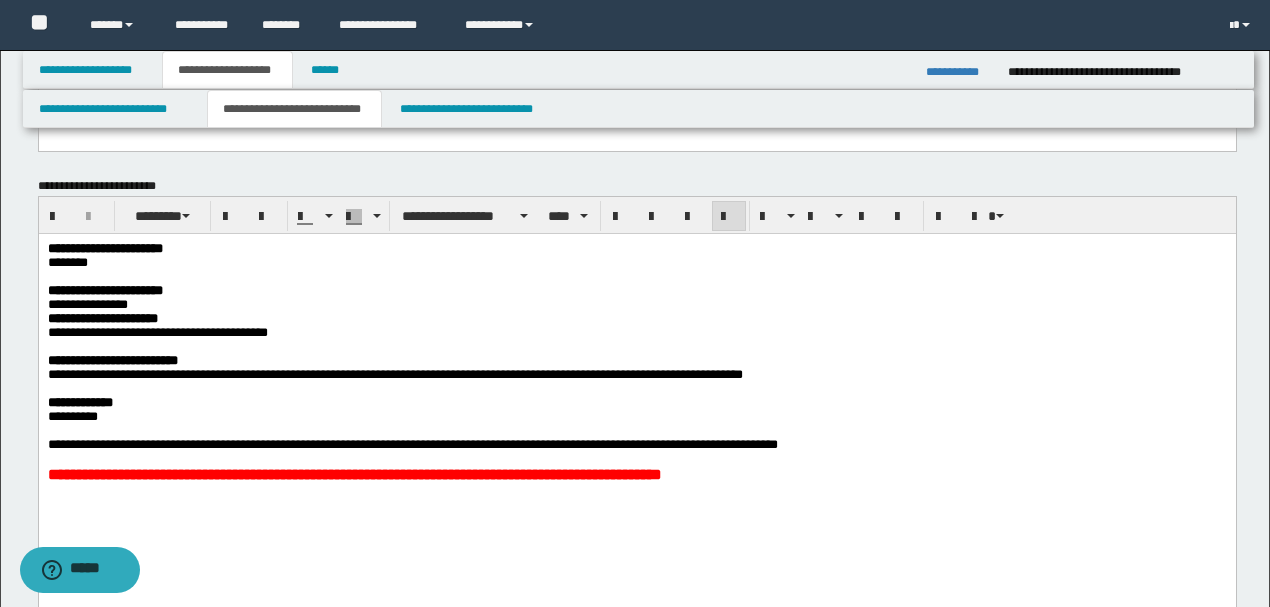 click on "**********" at bounding box center (87, 304) 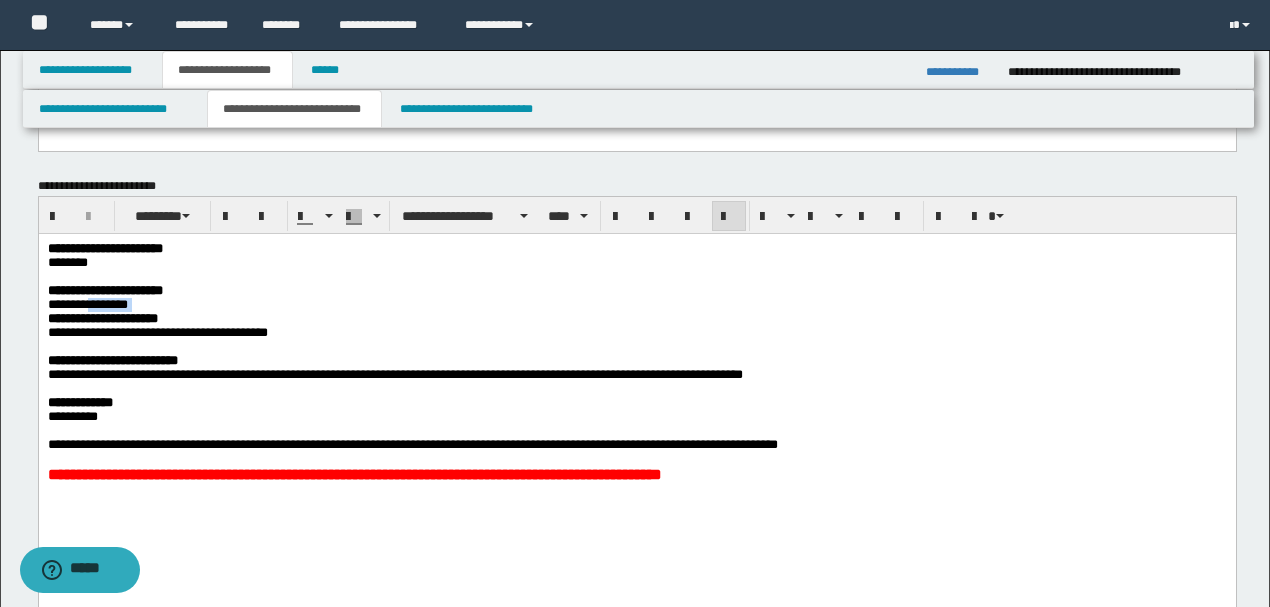 drag, startPoint x: 97, startPoint y: 309, endPoint x: 164, endPoint y: 309, distance: 67 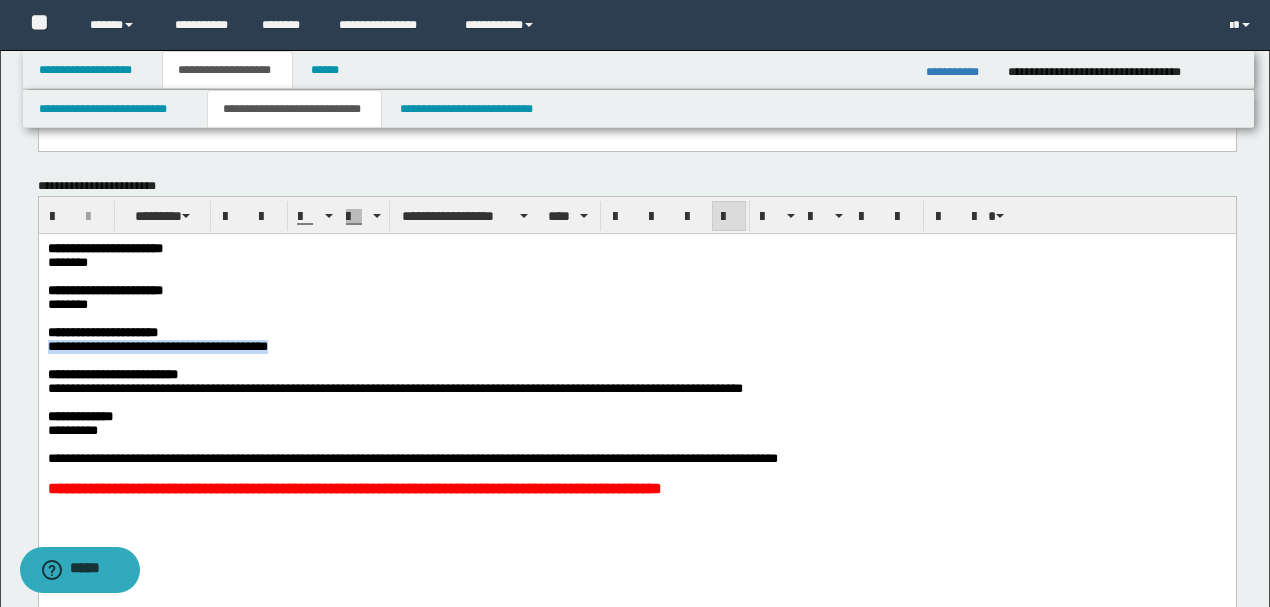 drag, startPoint x: 48, startPoint y: 361, endPoint x: 266, endPoint y: 357, distance: 218.0367 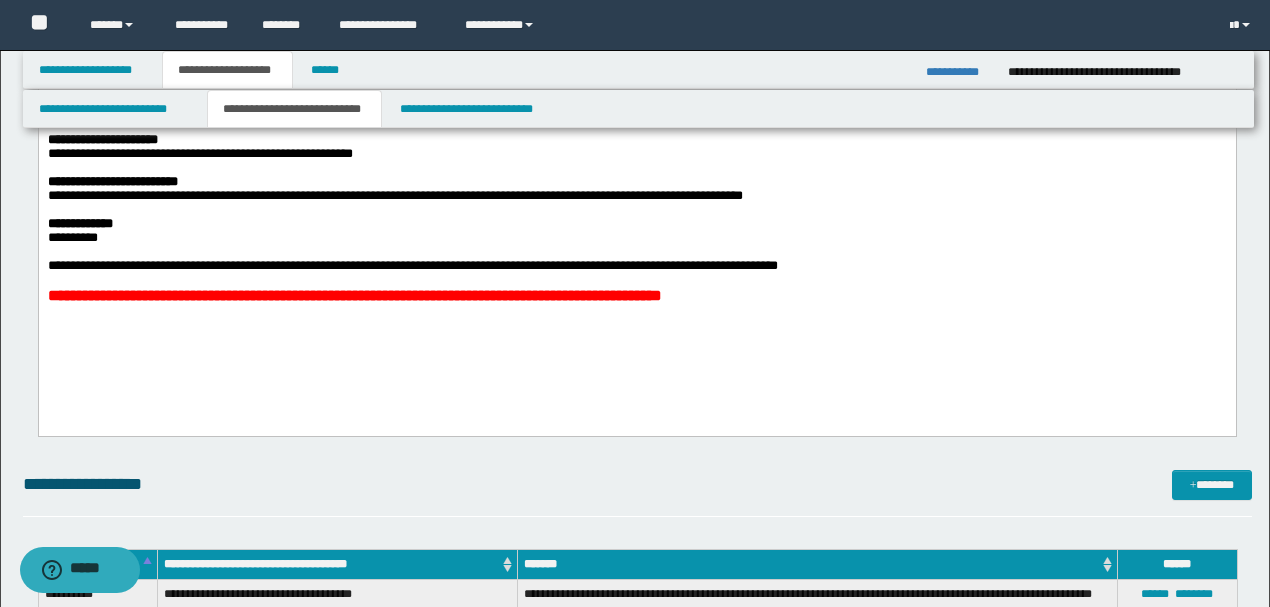 scroll, scrollTop: 933, scrollLeft: 0, axis: vertical 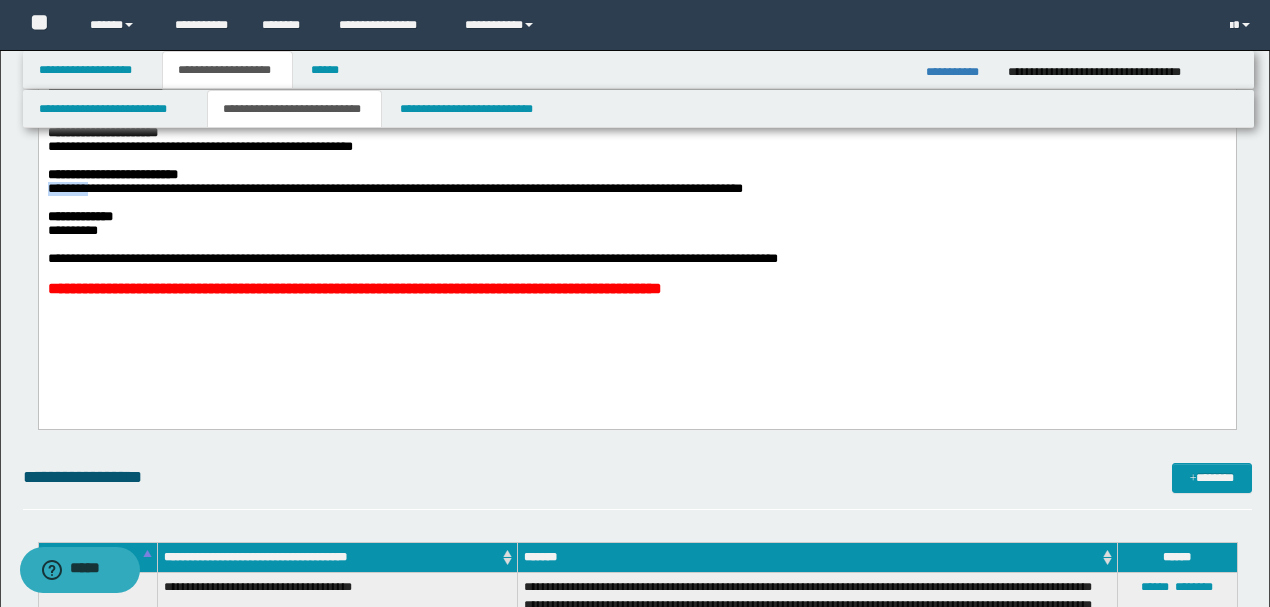 drag, startPoint x: 46, startPoint y: 201, endPoint x: 98, endPoint y: 199, distance: 52.03845 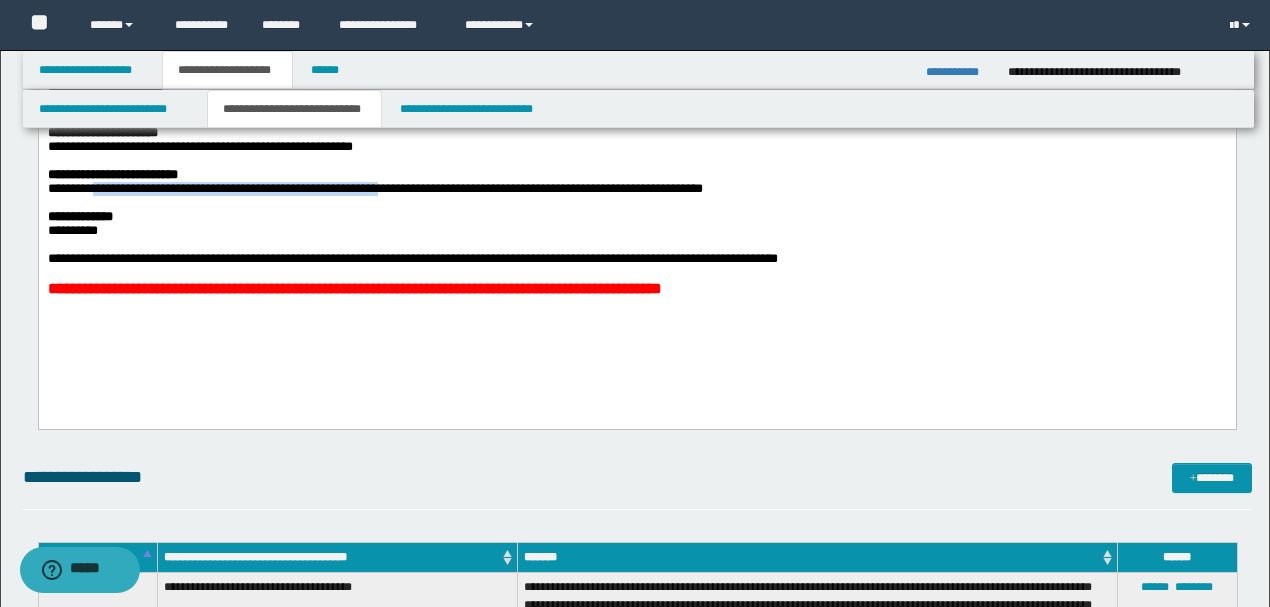 drag, startPoint x: 102, startPoint y: 204, endPoint x: 425, endPoint y: 198, distance: 323.05573 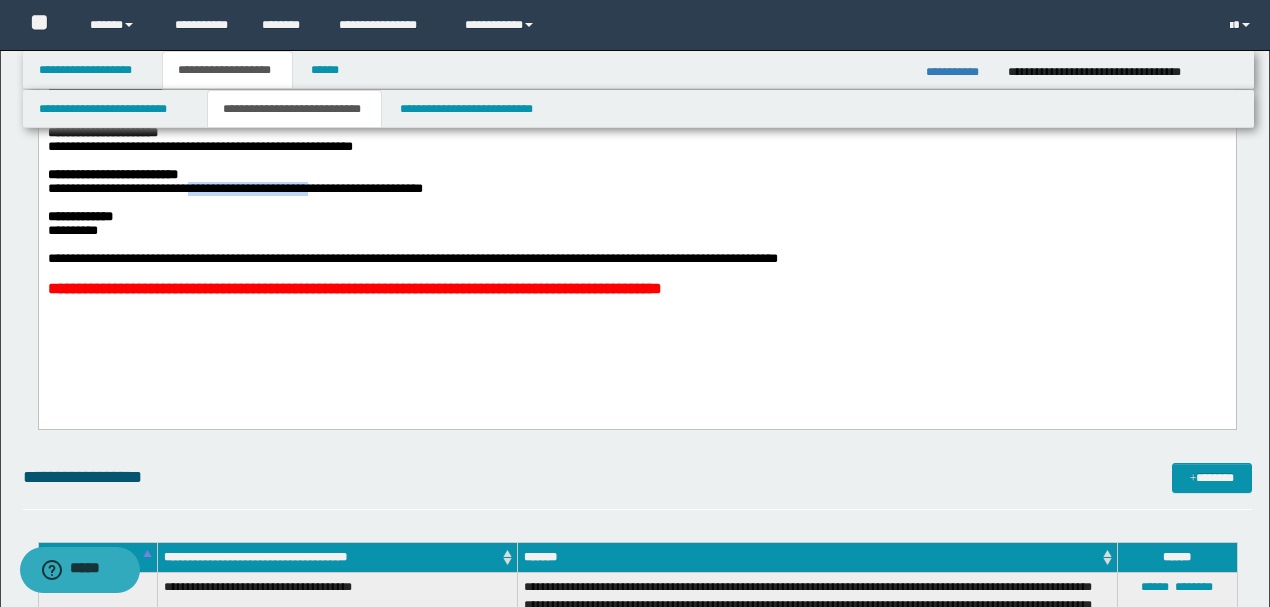 drag, startPoint x: 208, startPoint y: 204, endPoint x: 333, endPoint y: 201, distance: 125.035995 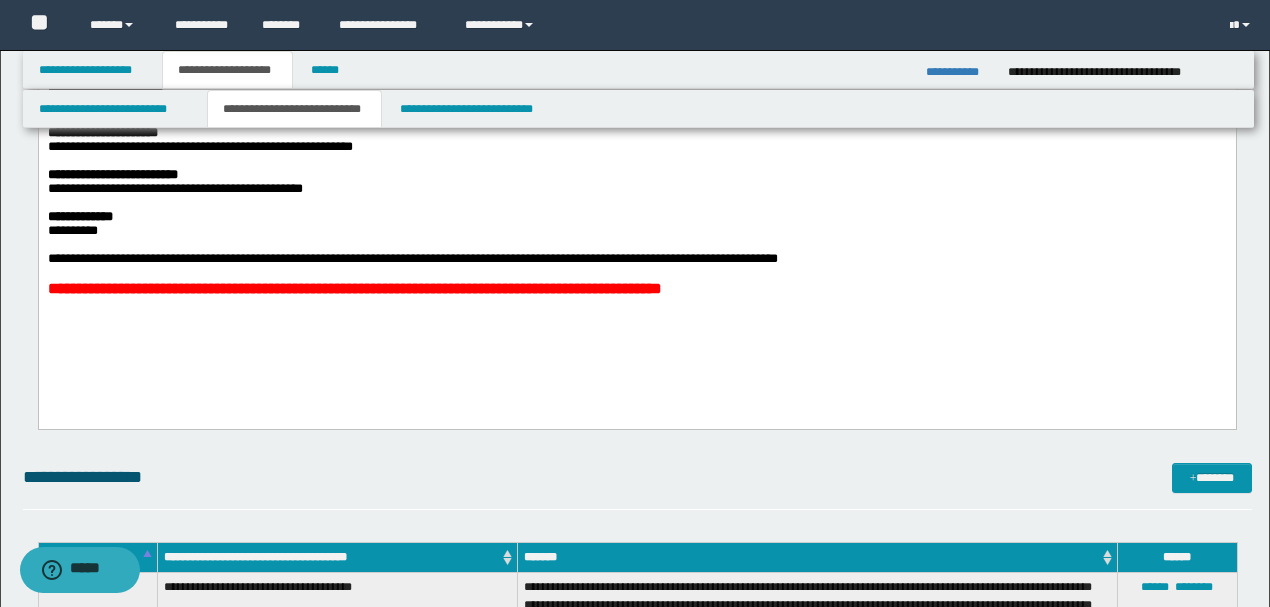 click on "**********" at bounding box center [174, 188] 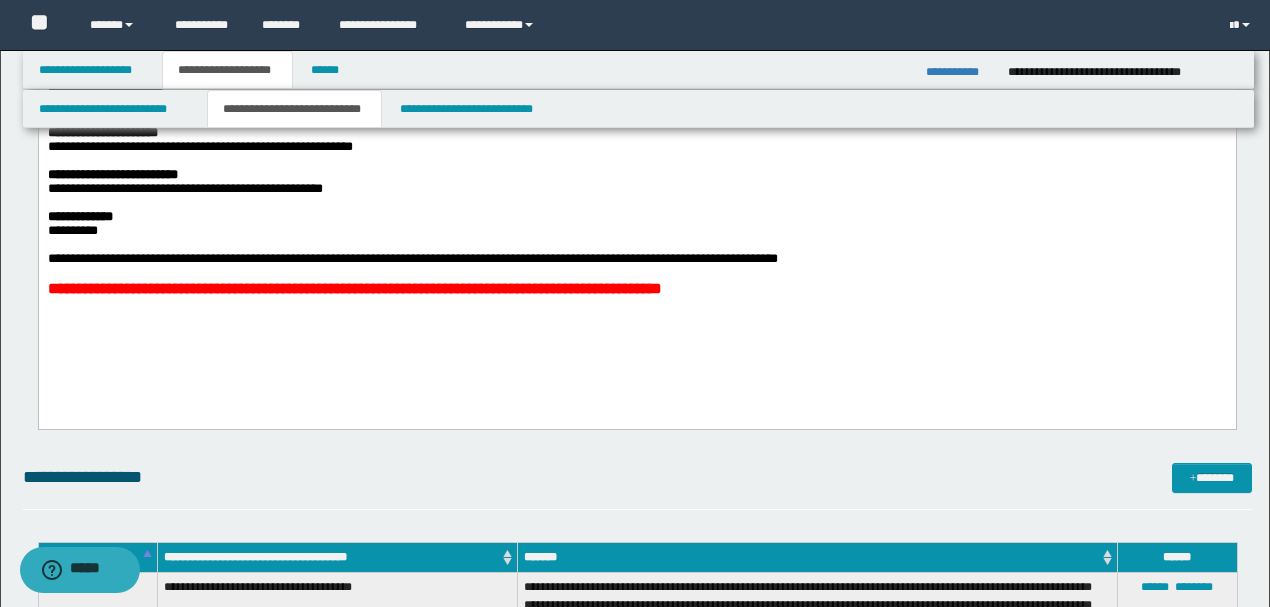 drag, startPoint x: 306, startPoint y: 206, endPoint x: 388, endPoint y: 201, distance: 82.1523 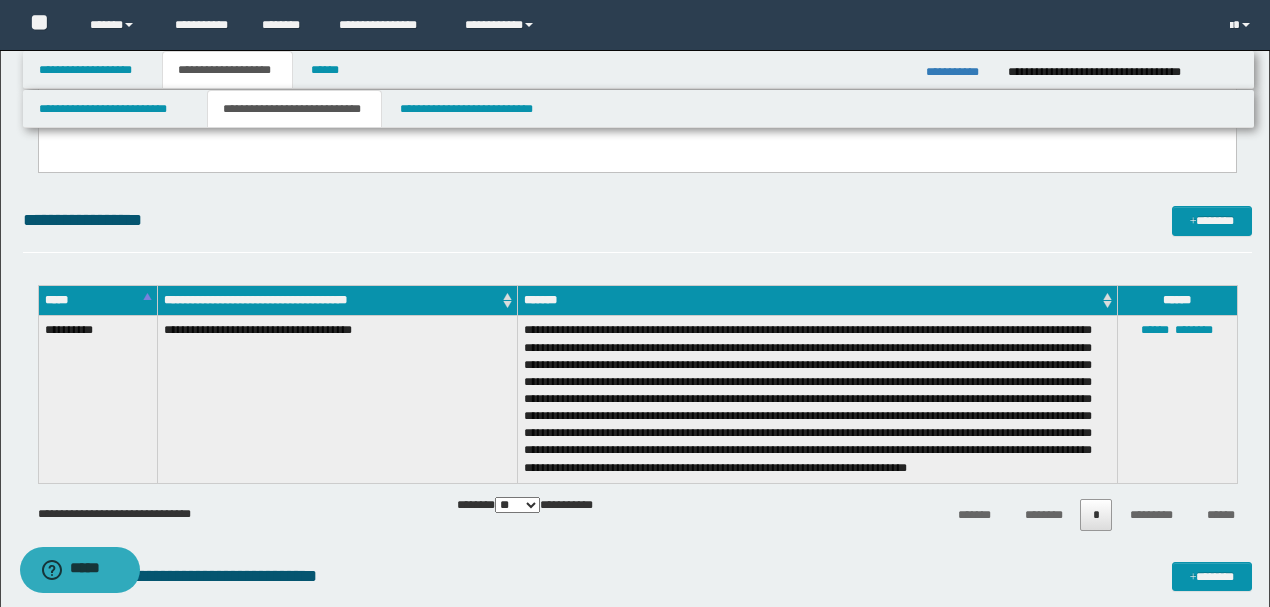 scroll, scrollTop: 933, scrollLeft: 0, axis: vertical 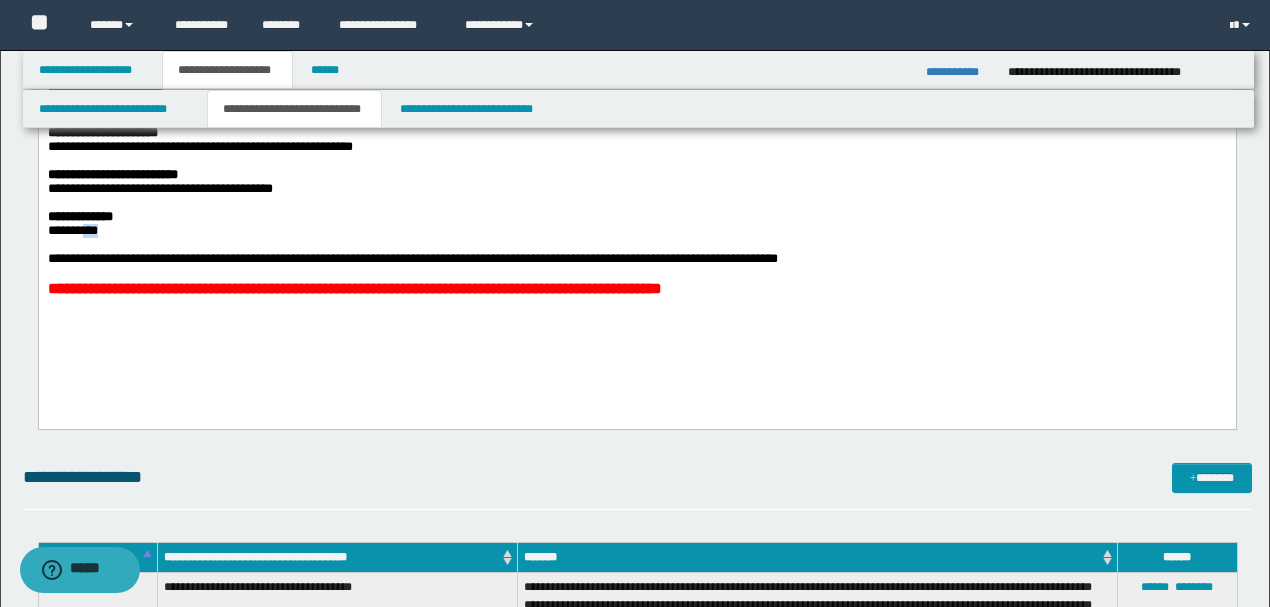 drag, startPoint x: 87, startPoint y: 248, endPoint x: 149, endPoint y: 254, distance: 62.289646 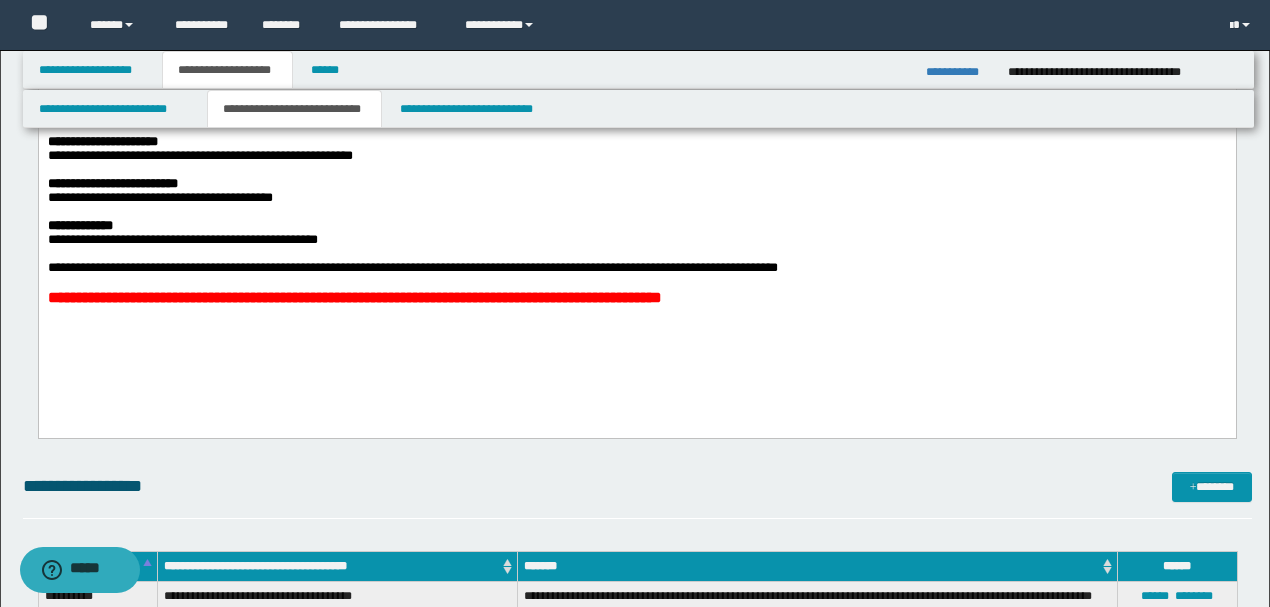scroll, scrollTop: 866, scrollLeft: 0, axis: vertical 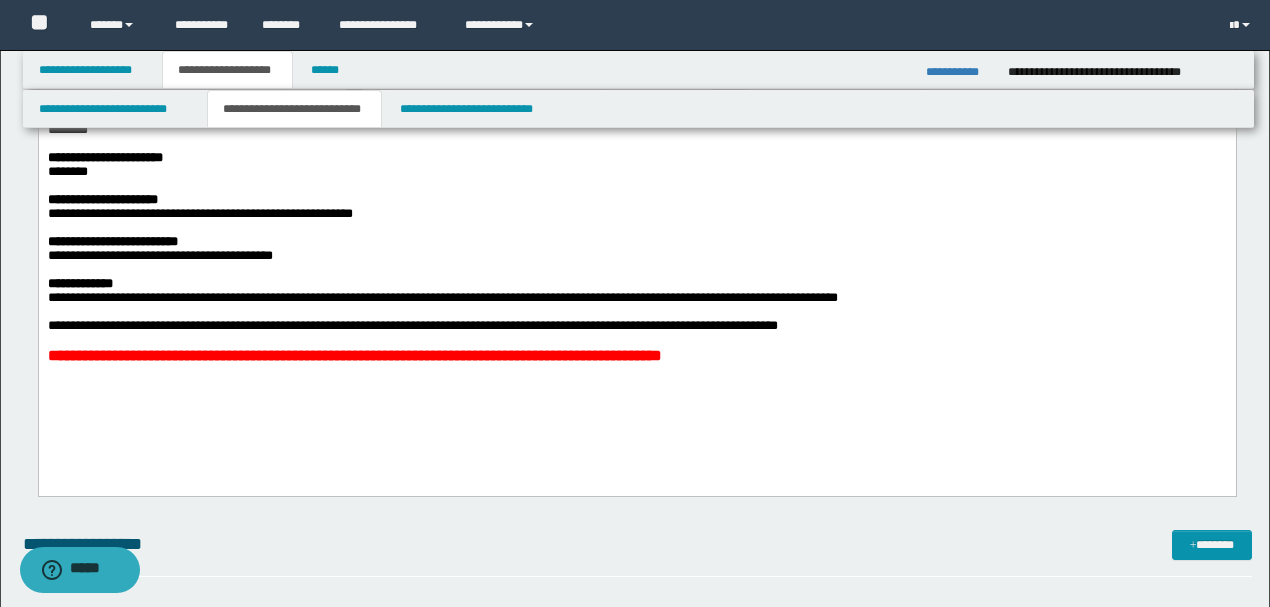 click on "**********" at bounding box center (442, 297) 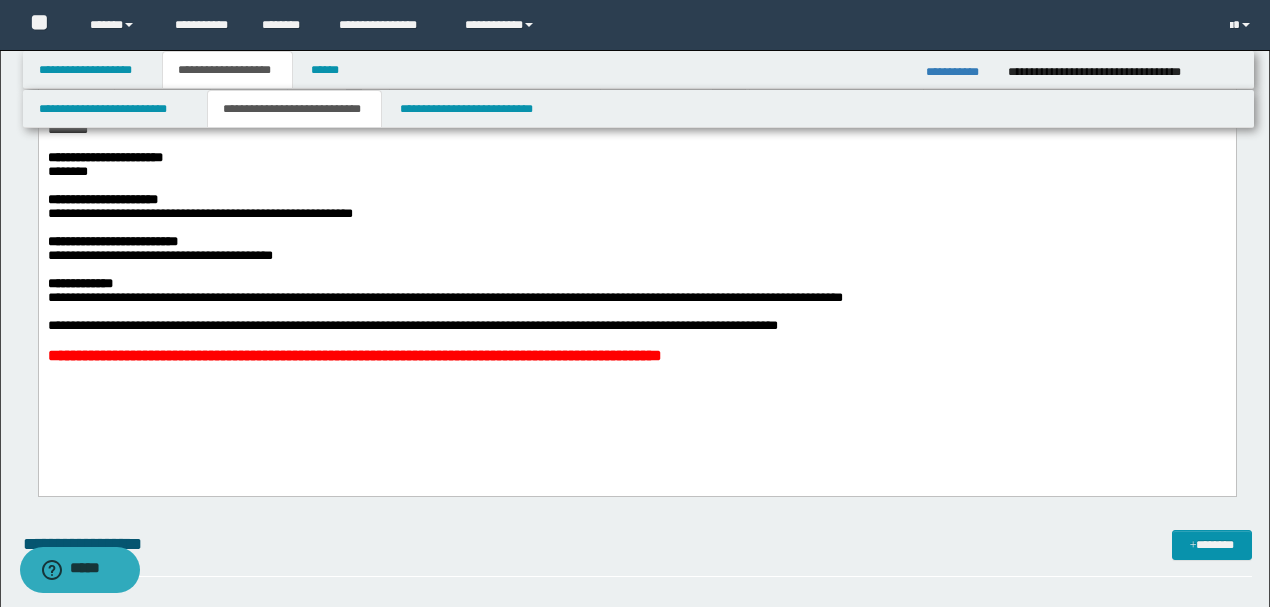 click on "**********" at bounding box center [635, 298] 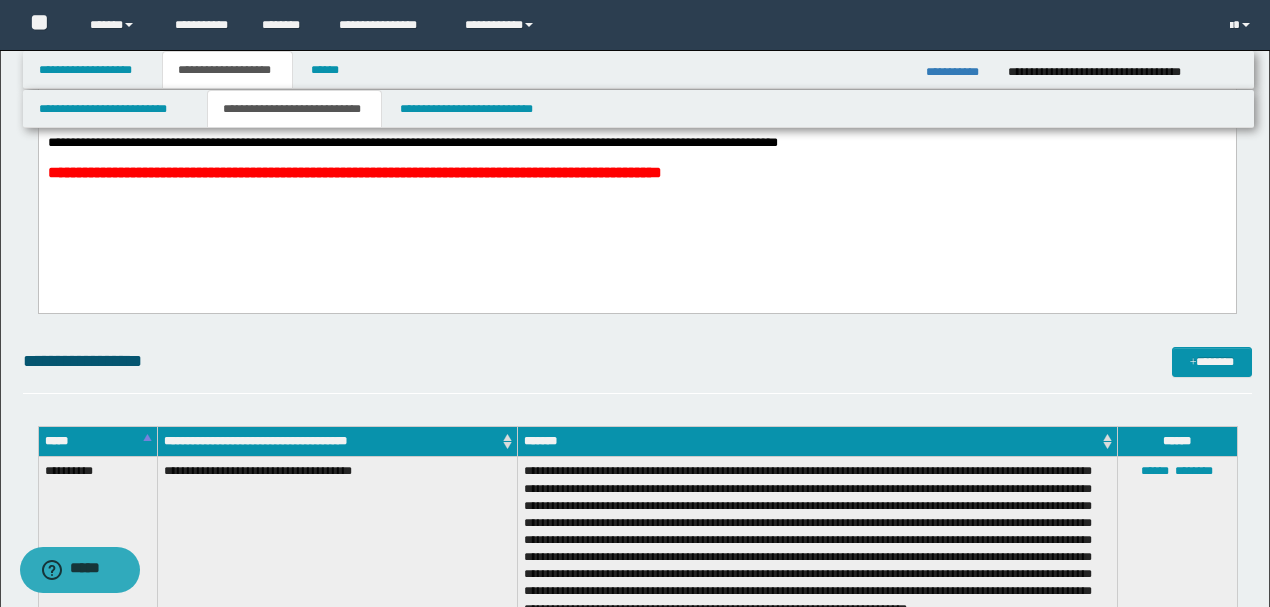 scroll, scrollTop: 933, scrollLeft: 0, axis: vertical 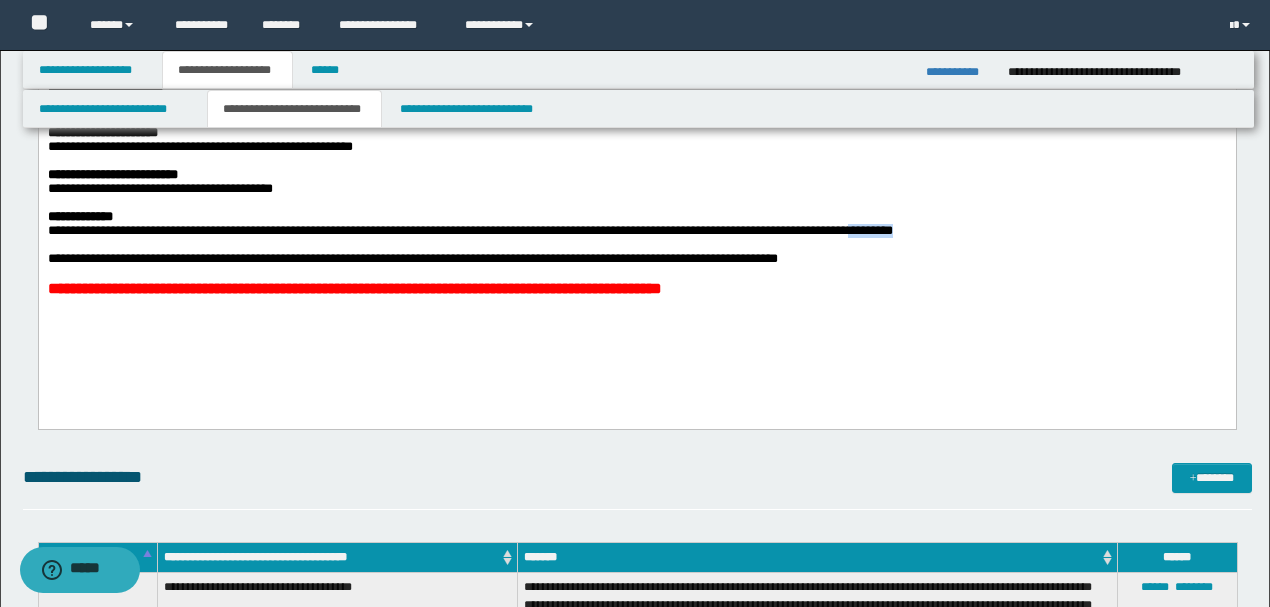 drag, startPoint x: 899, startPoint y: 247, endPoint x: 1004, endPoint y: 245, distance: 105.01904 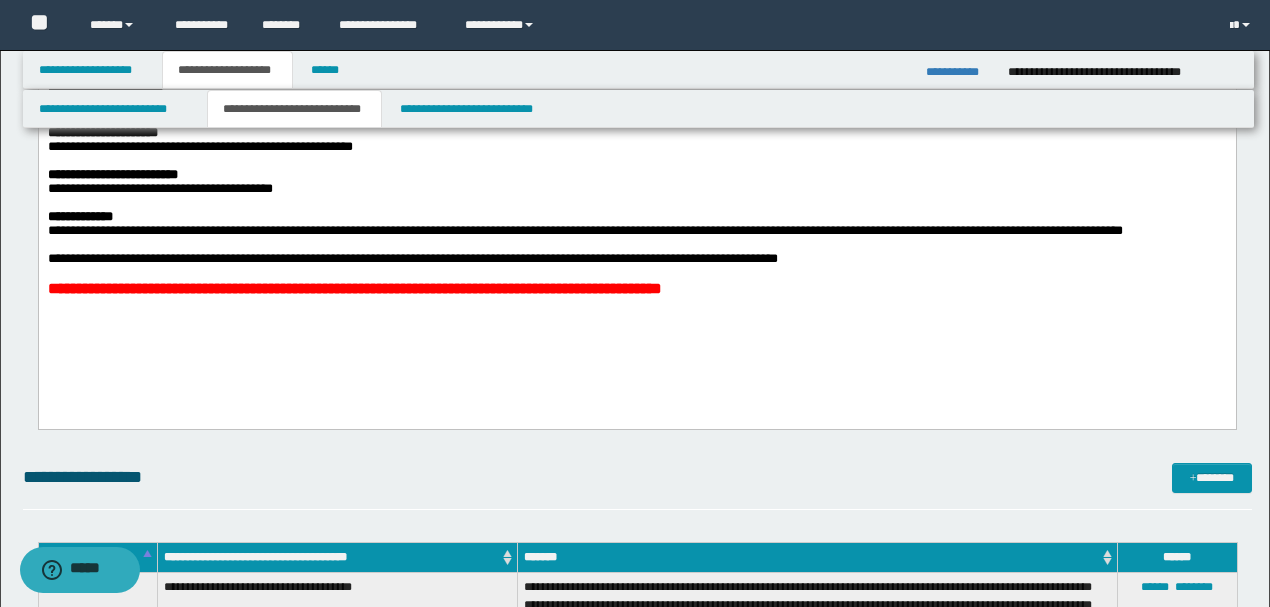 click at bounding box center [635, 273] 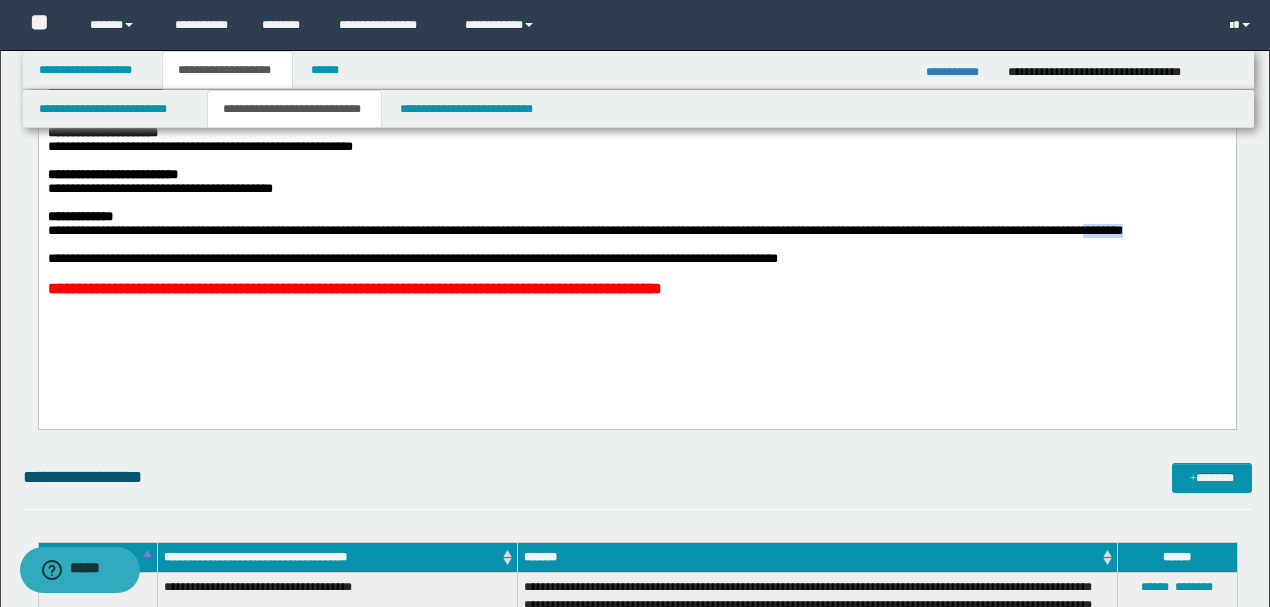 drag, startPoint x: 1156, startPoint y: 247, endPoint x: 1211, endPoint y: 244, distance: 55.081757 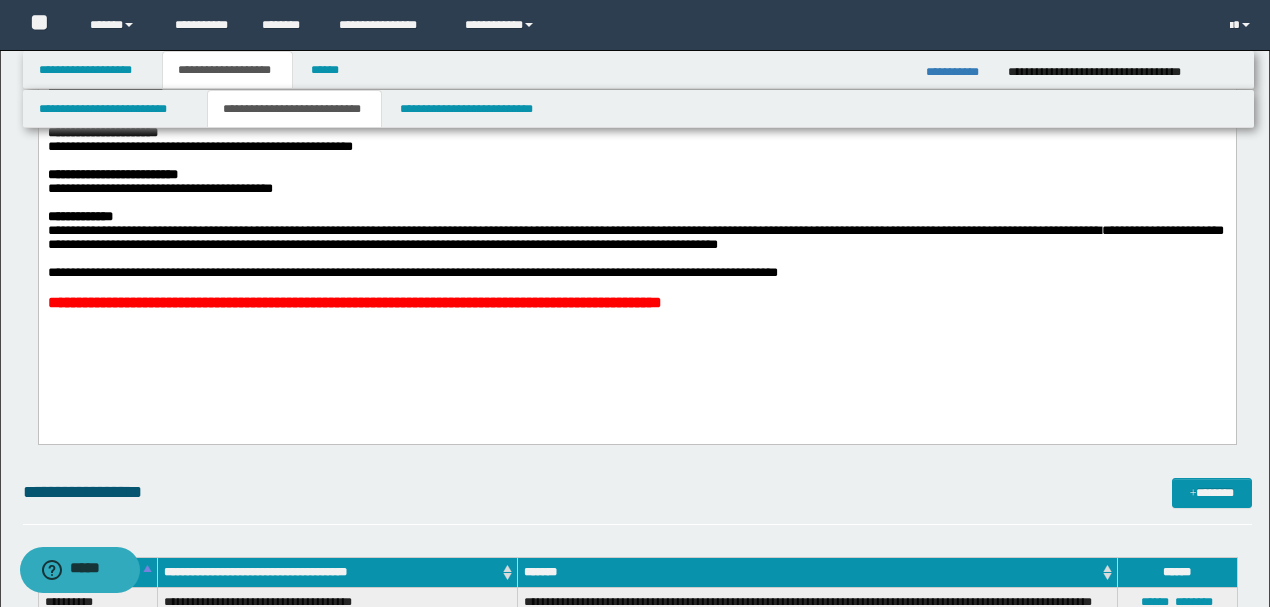 click on "**********" at bounding box center [635, 237] 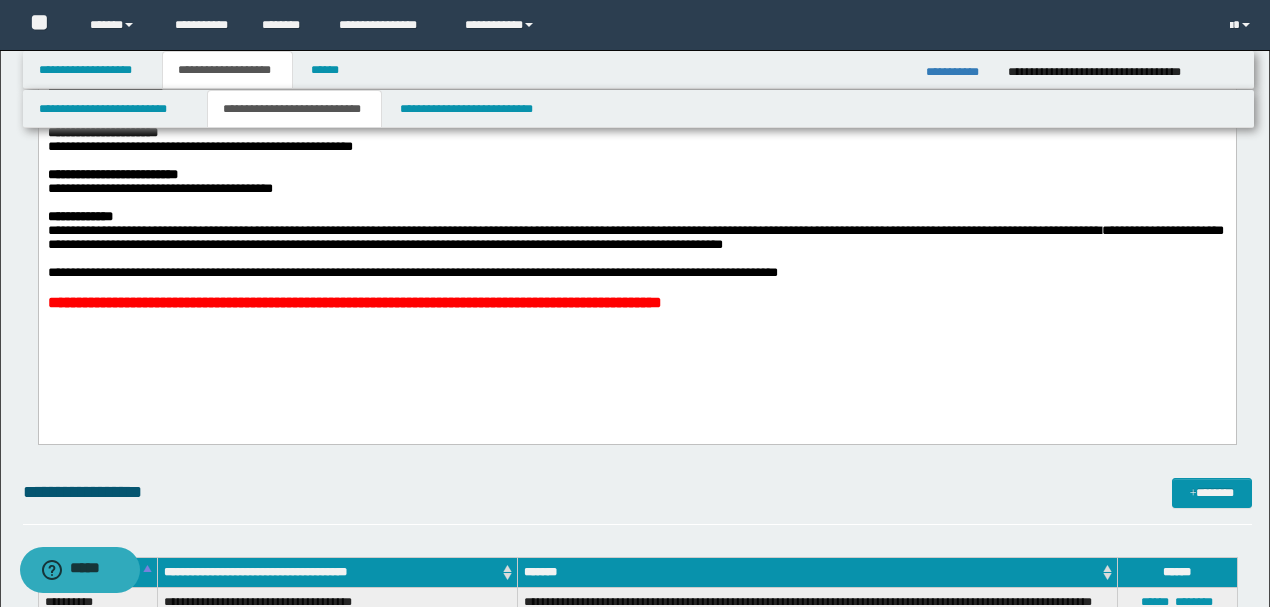 click on "**********" at bounding box center [635, 237] 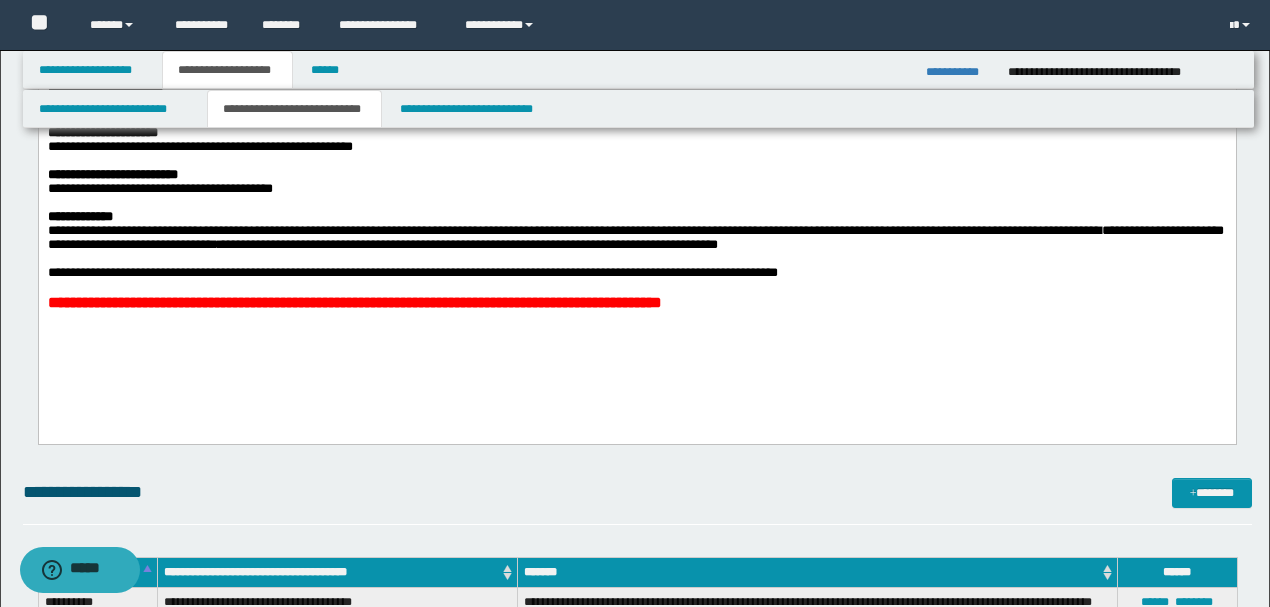 drag, startPoint x: 311, startPoint y: 262, endPoint x: 326, endPoint y: 261, distance: 15.033297 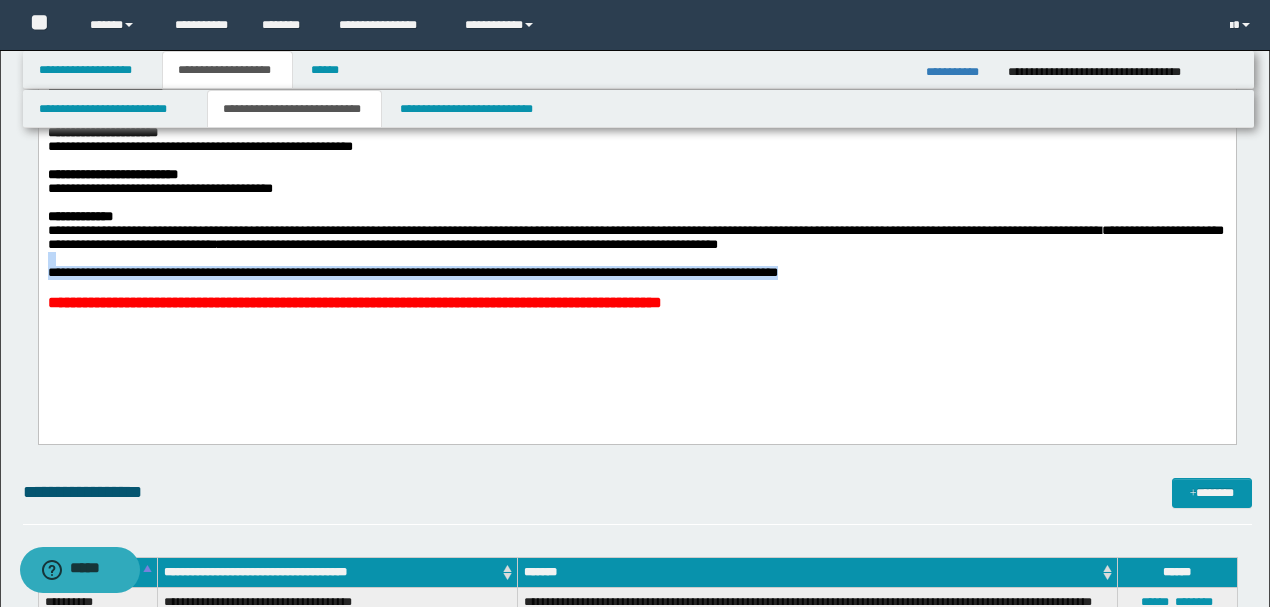 drag, startPoint x: 884, startPoint y: 264, endPoint x: 889, endPoint y: 292, distance: 28.442924 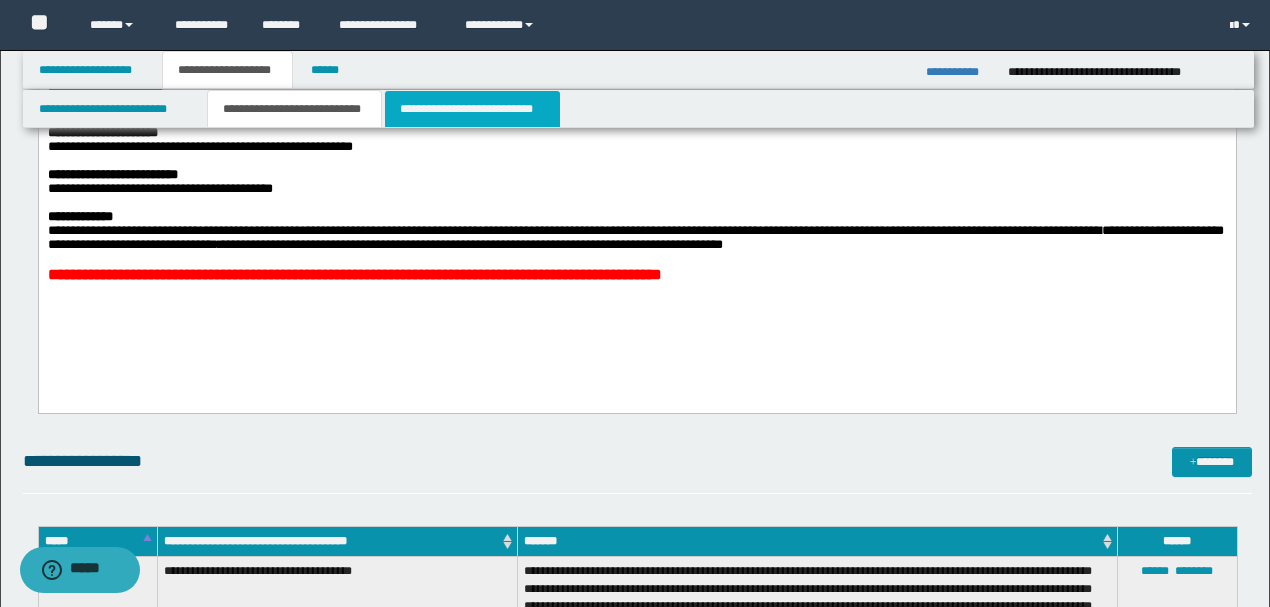 click on "**********" at bounding box center [472, 109] 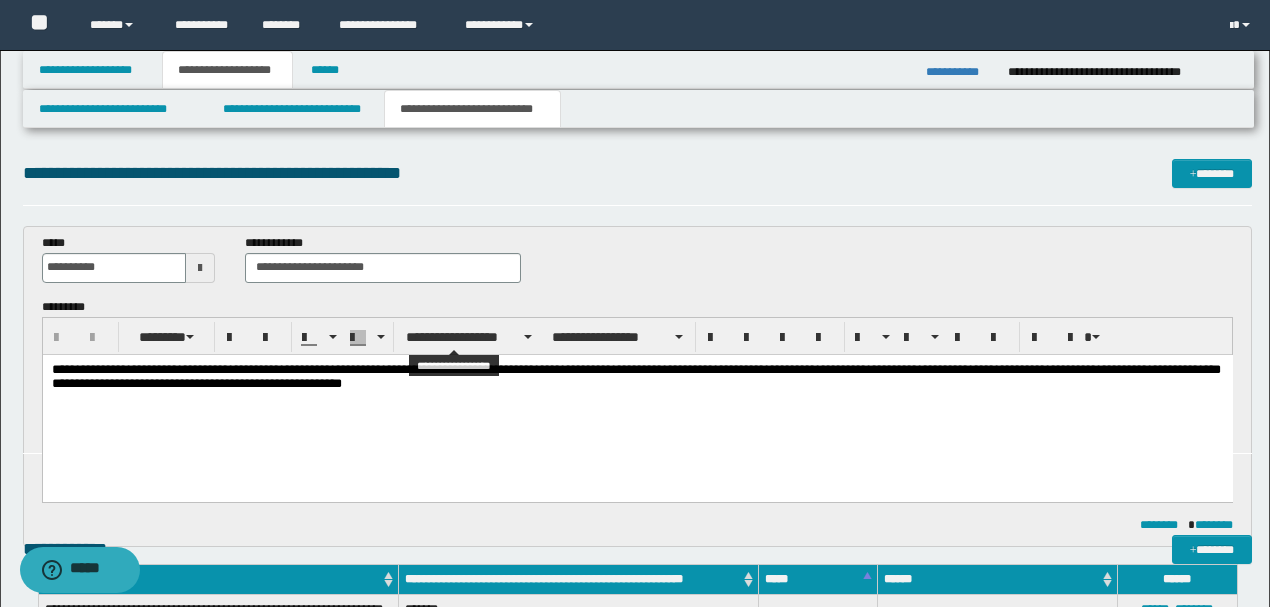 scroll, scrollTop: 0, scrollLeft: 0, axis: both 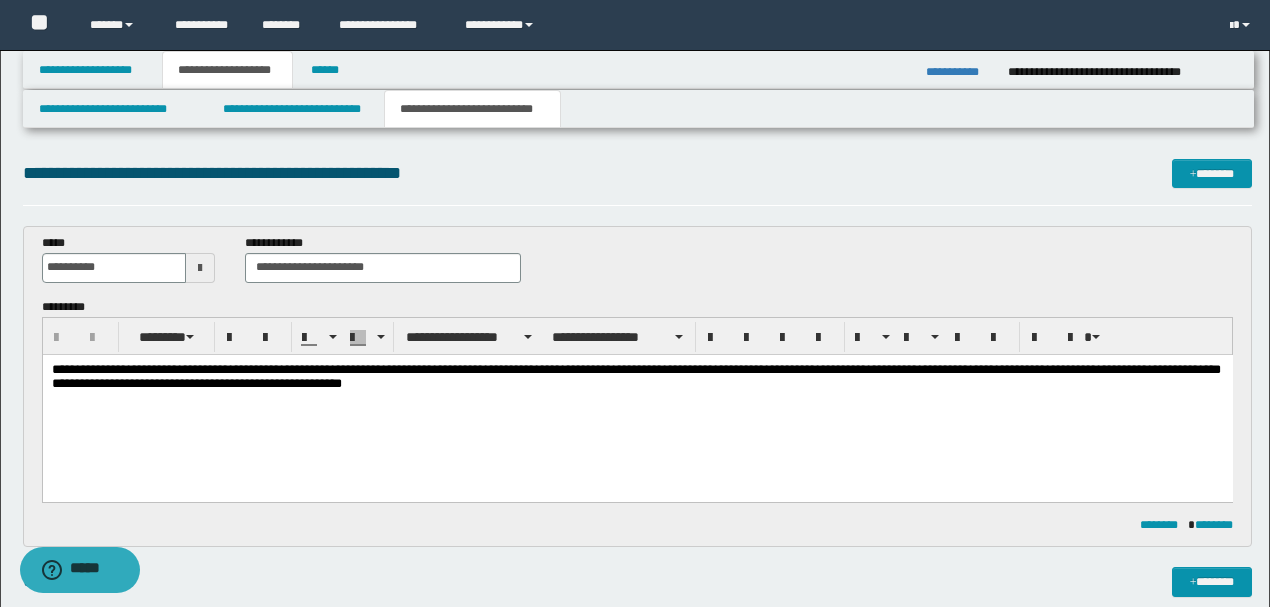 click on "**********" at bounding box center (638, 266) 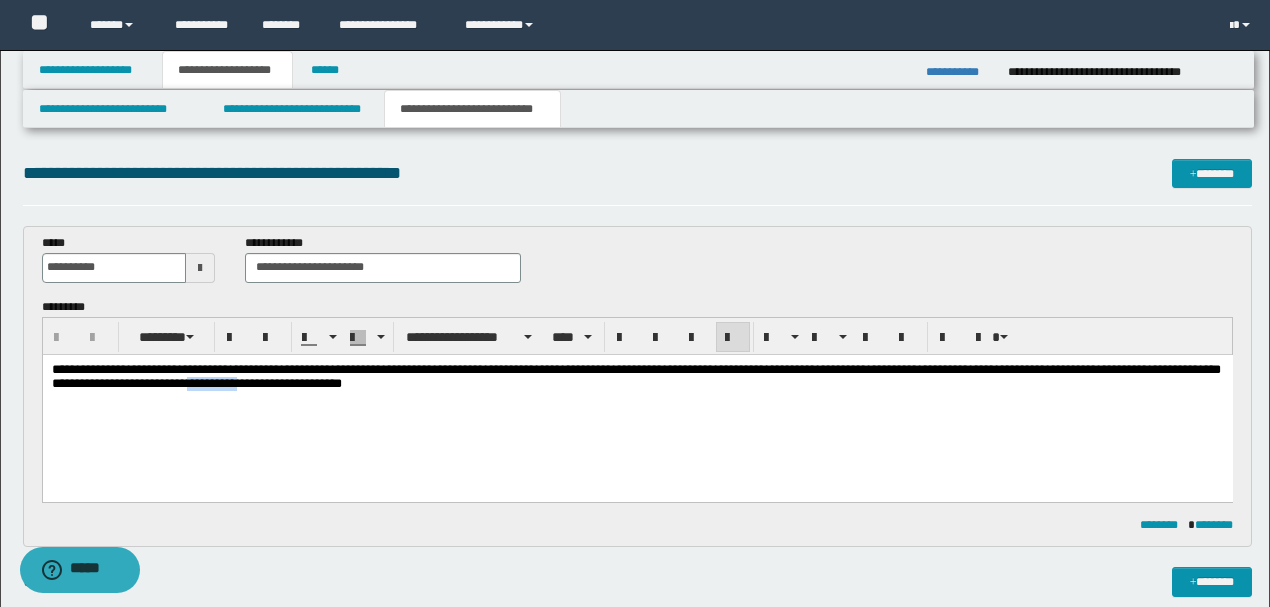 drag, startPoint x: 264, startPoint y: 381, endPoint x: 316, endPoint y: 388, distance: 52.46904 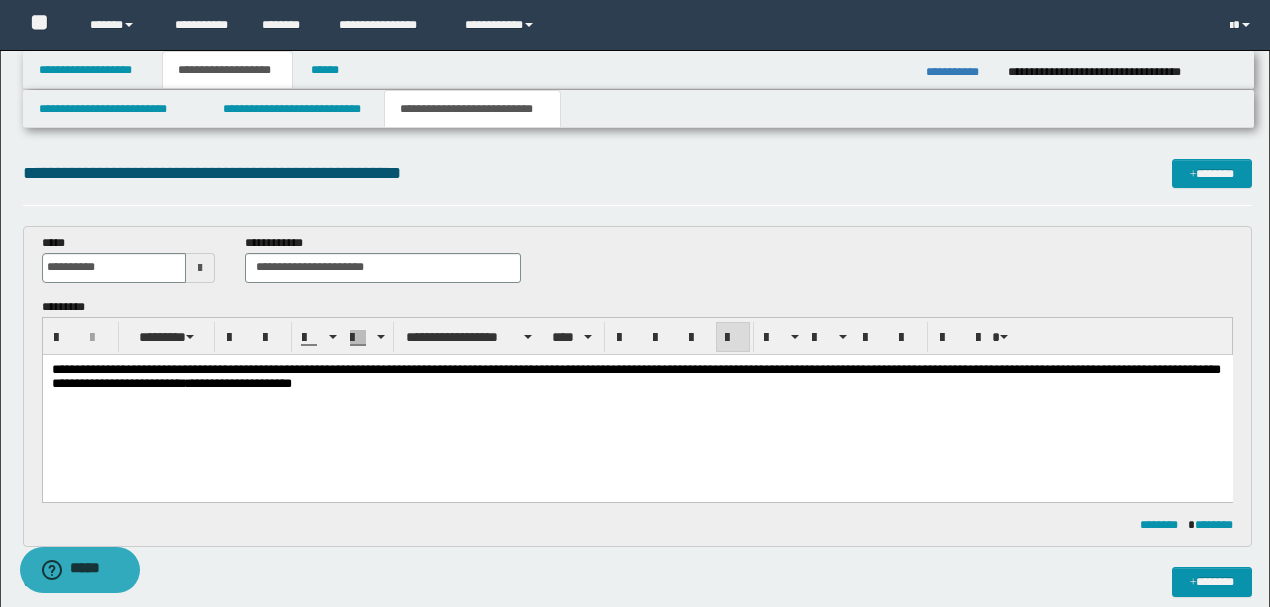 click on "**********" at bounding box center (635, 376) 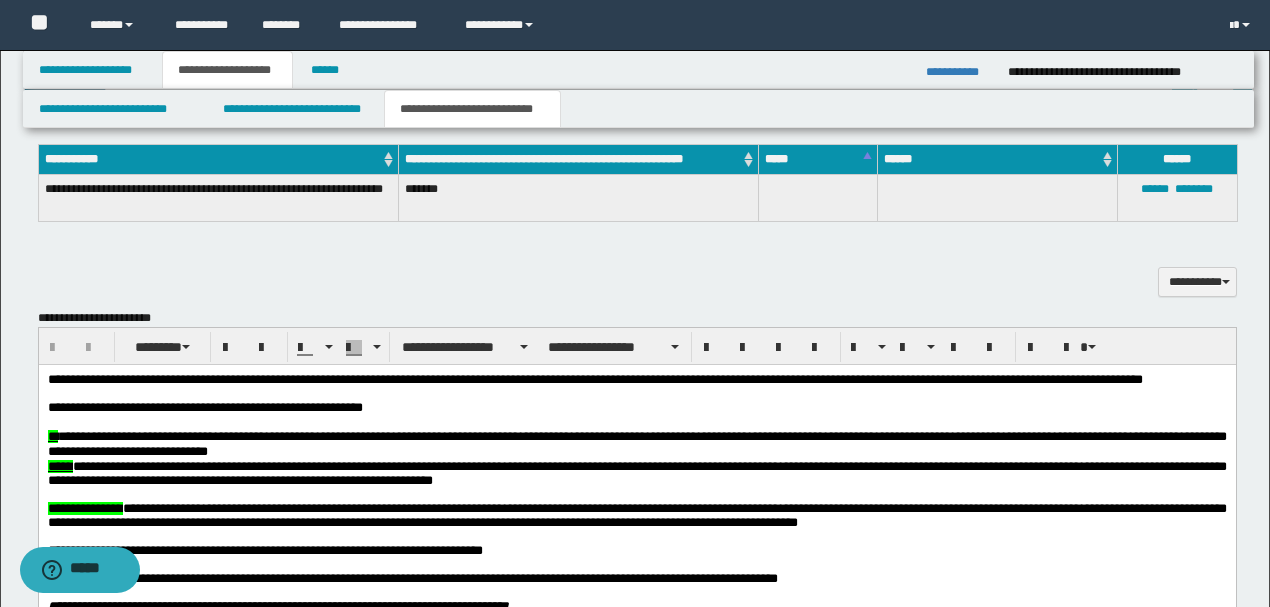 scroll, scrollTop: 600, scrollLeft: 0, axis: vertical 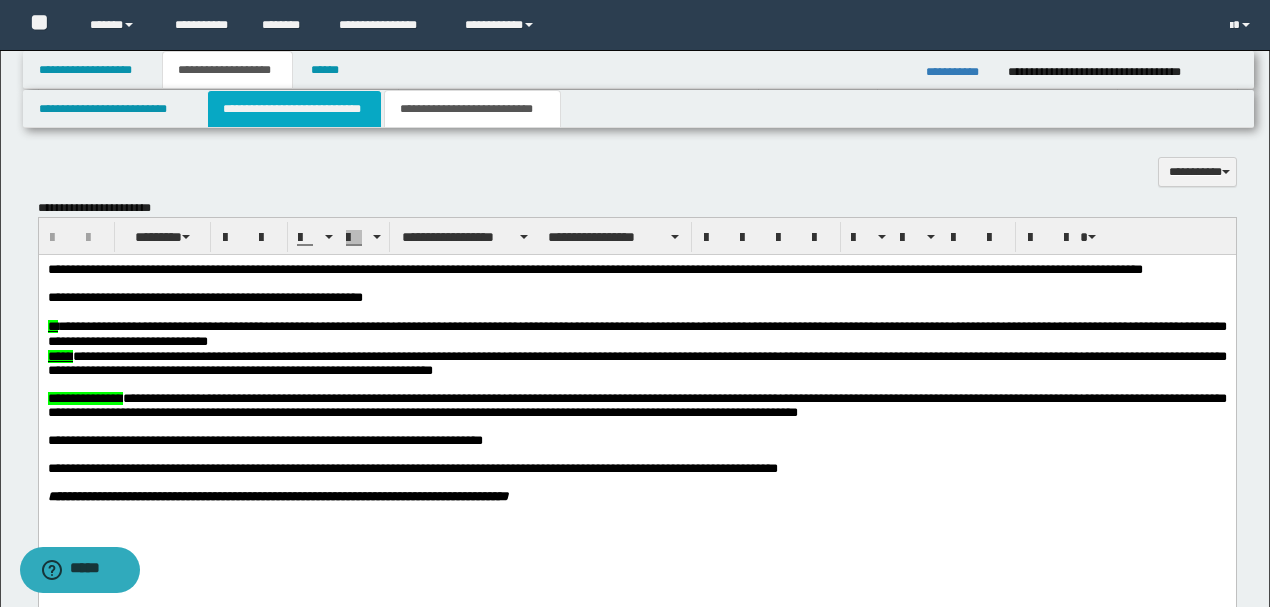 click on "**********" at bounding box center (294, 109) 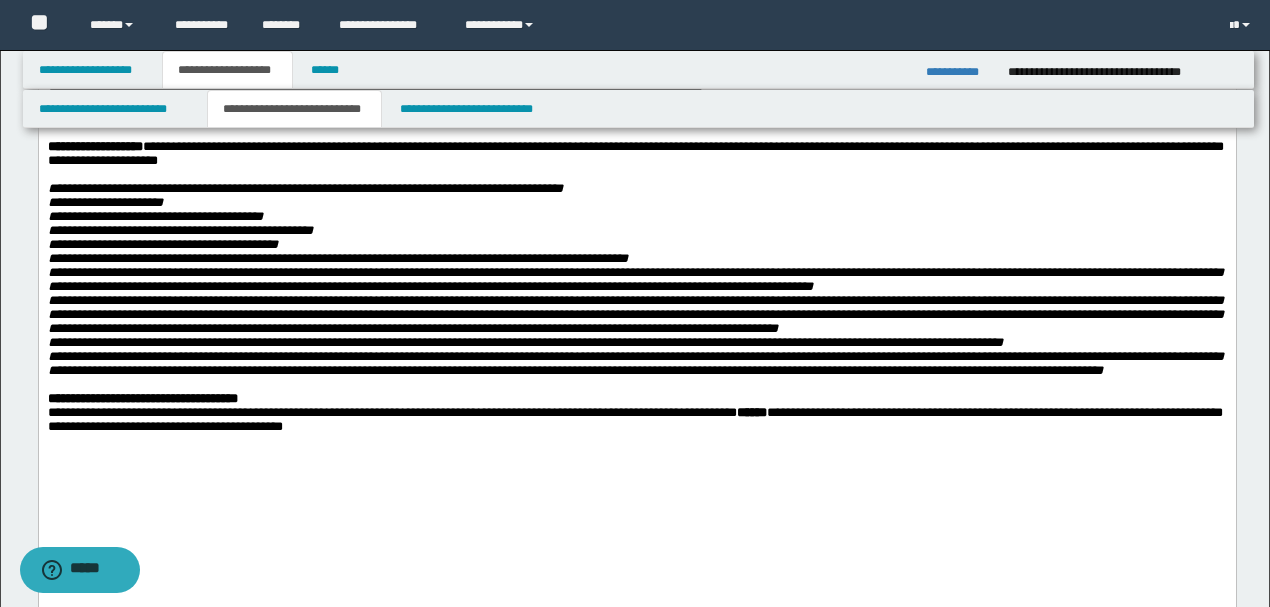 scroll, scrollTop: 0, scrollLeft: 0, axis: both 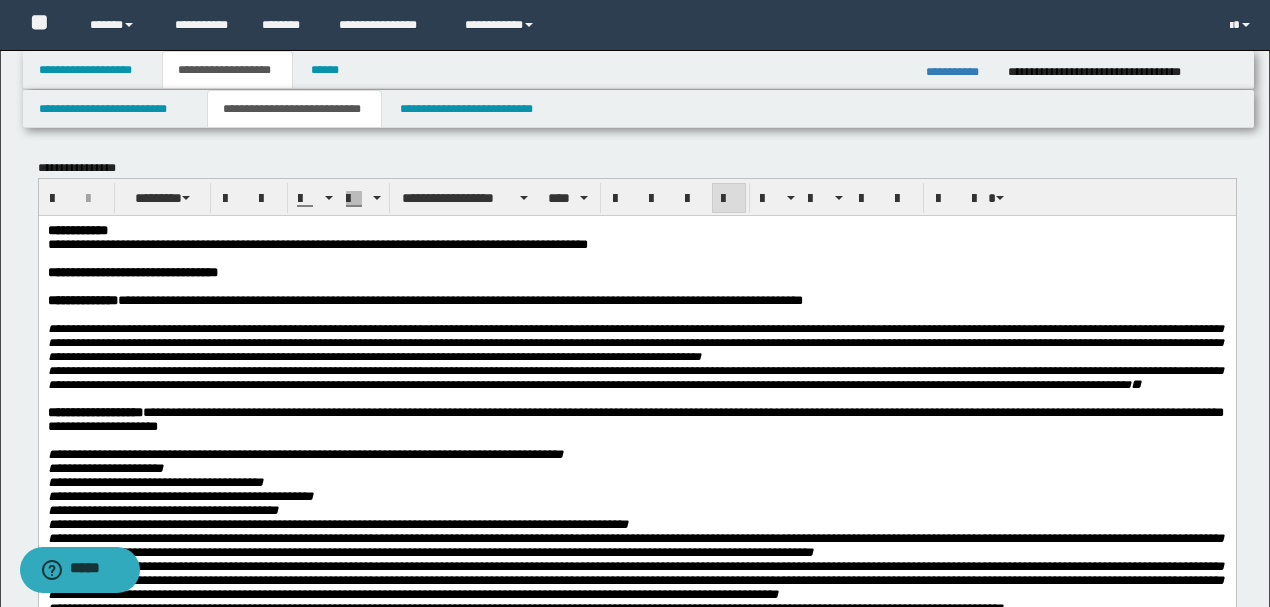 click at bounding box center (635, 258) 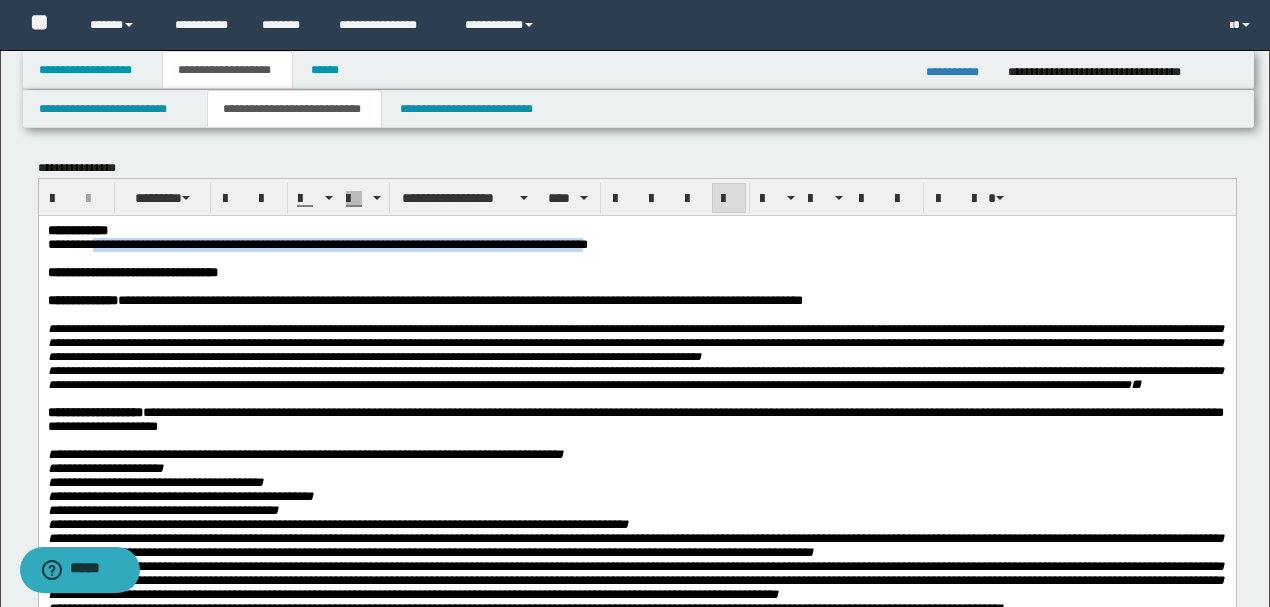 drag, startPoint x: 96, startPoint y: 248, endPoint x: 682, endPoint y: 248, distance: 586 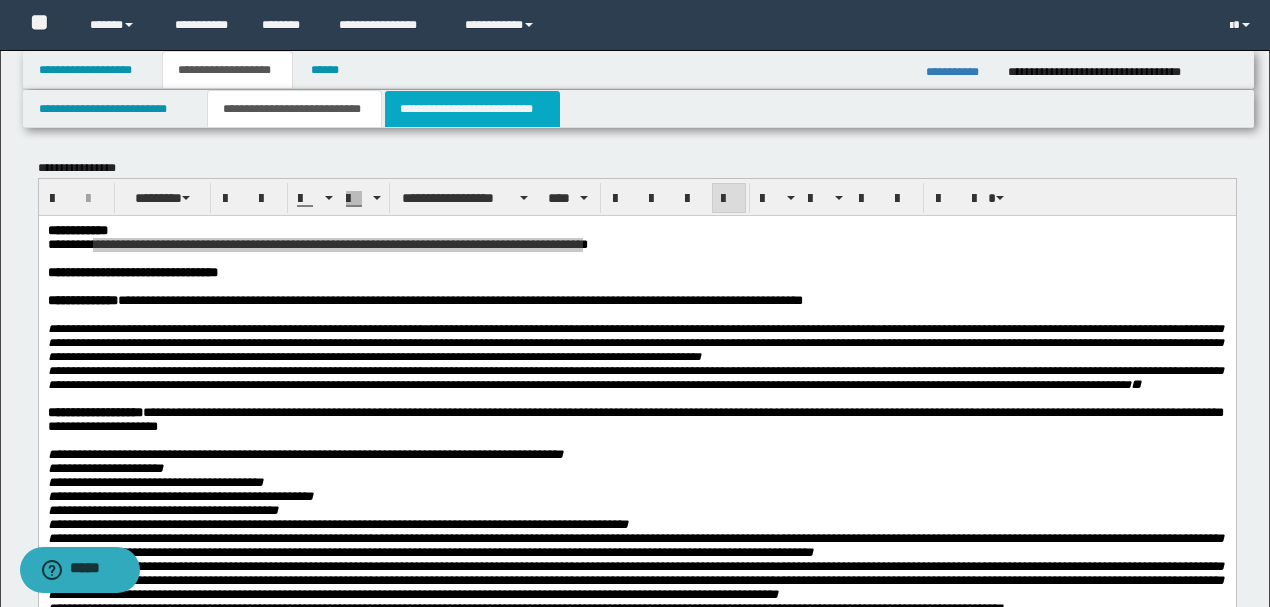 click on "**********" at bounding box center [472, 109] 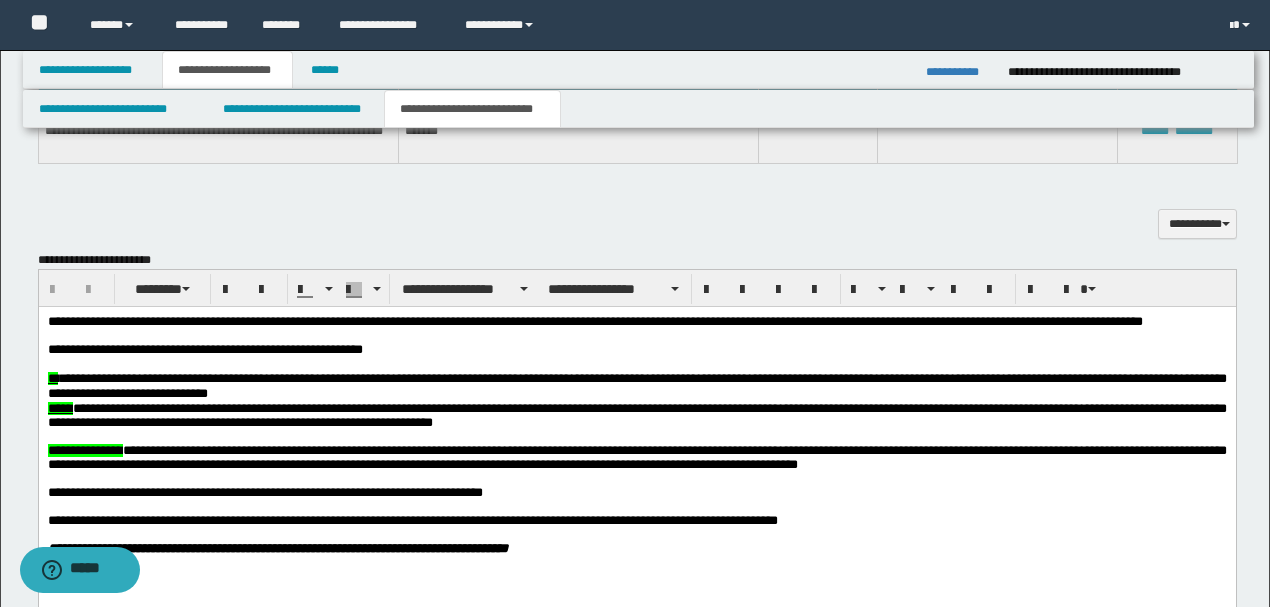 scroll, scrollTop: 666, scrollLeft: 0, axis: vertical 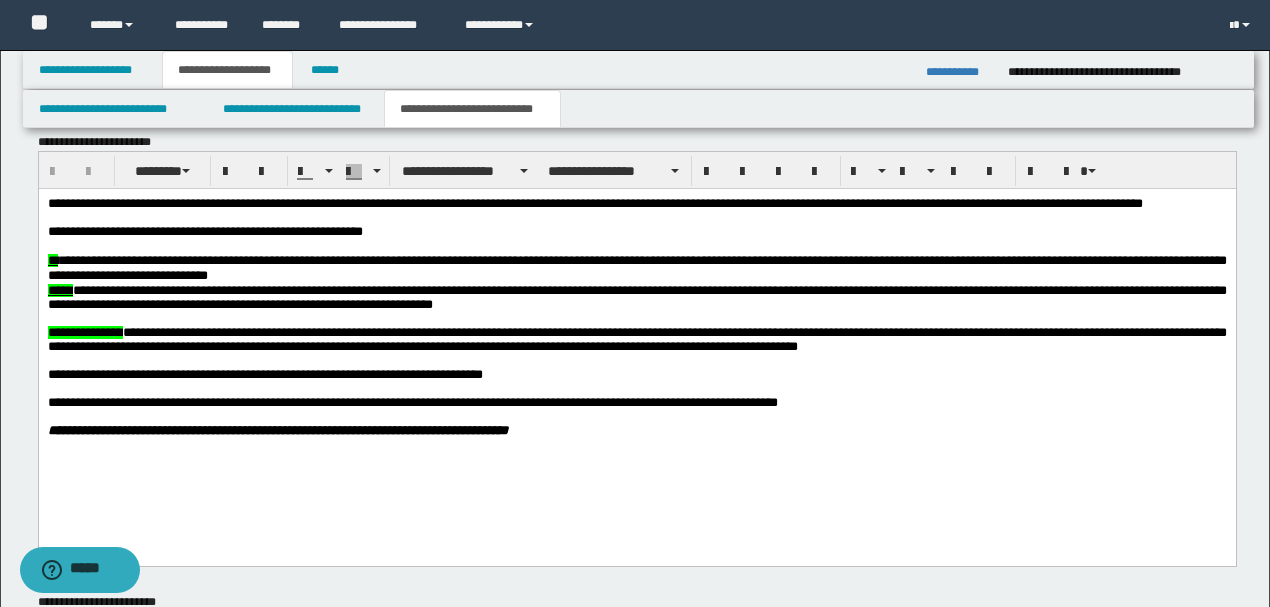 click at bounding box center [635, 246] 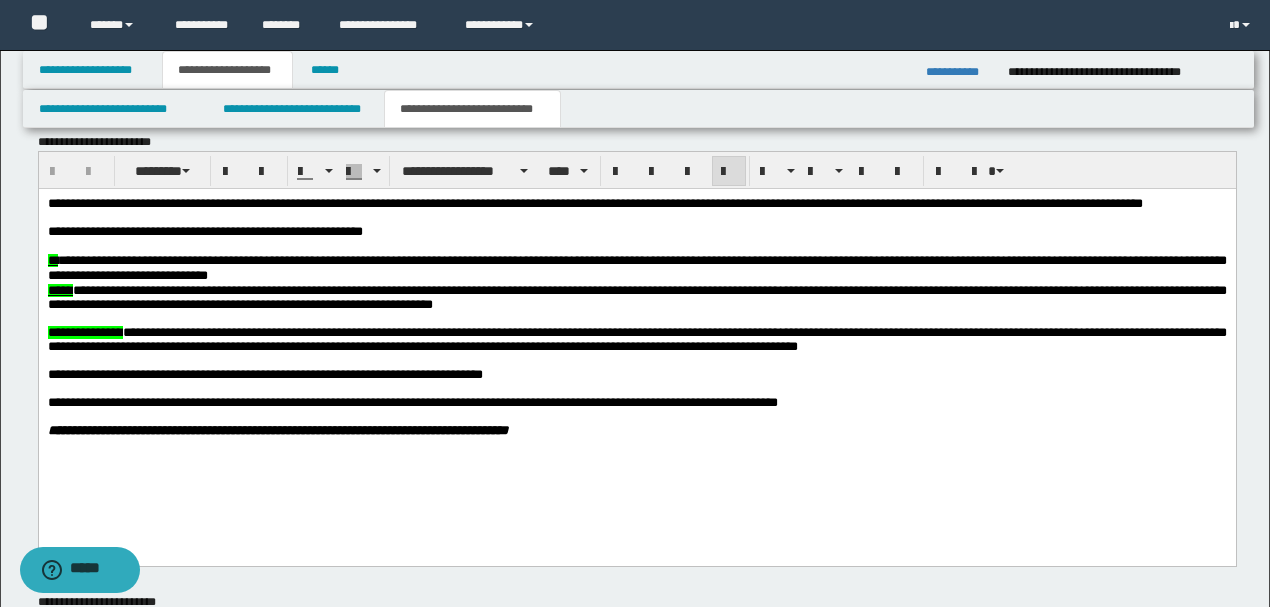 click on "**********" at bounding box center [419, 203] 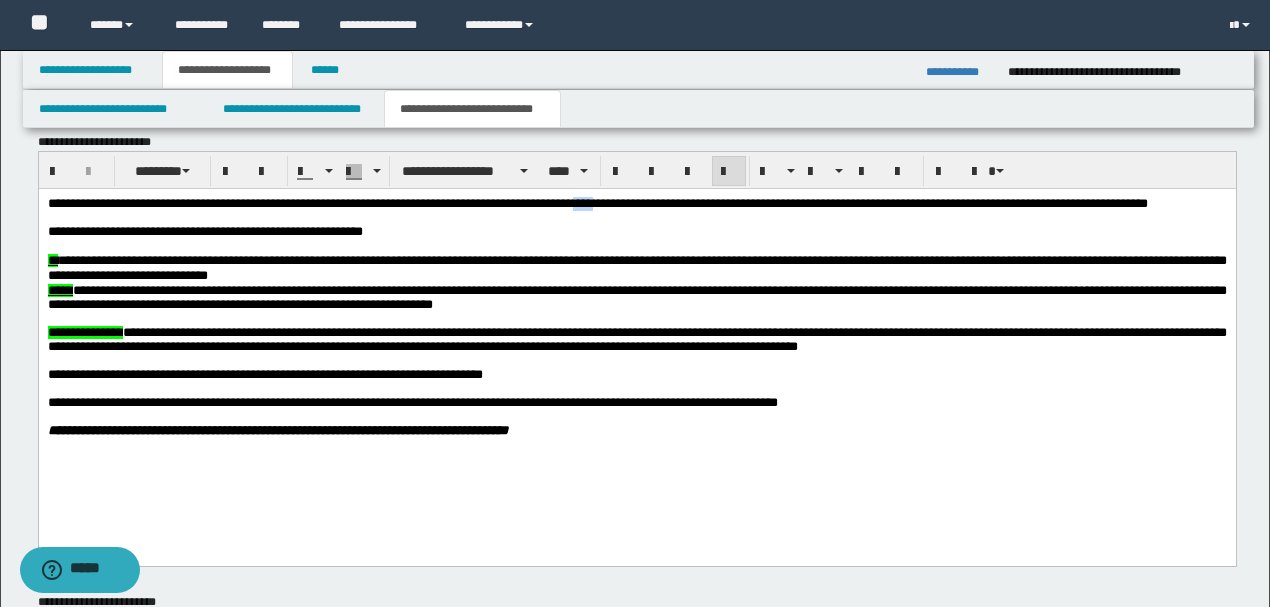 drag, startPoint x: 603, startPoint y: 203, endPoint x: 637, endPoint y: 201, distance: 34.058773 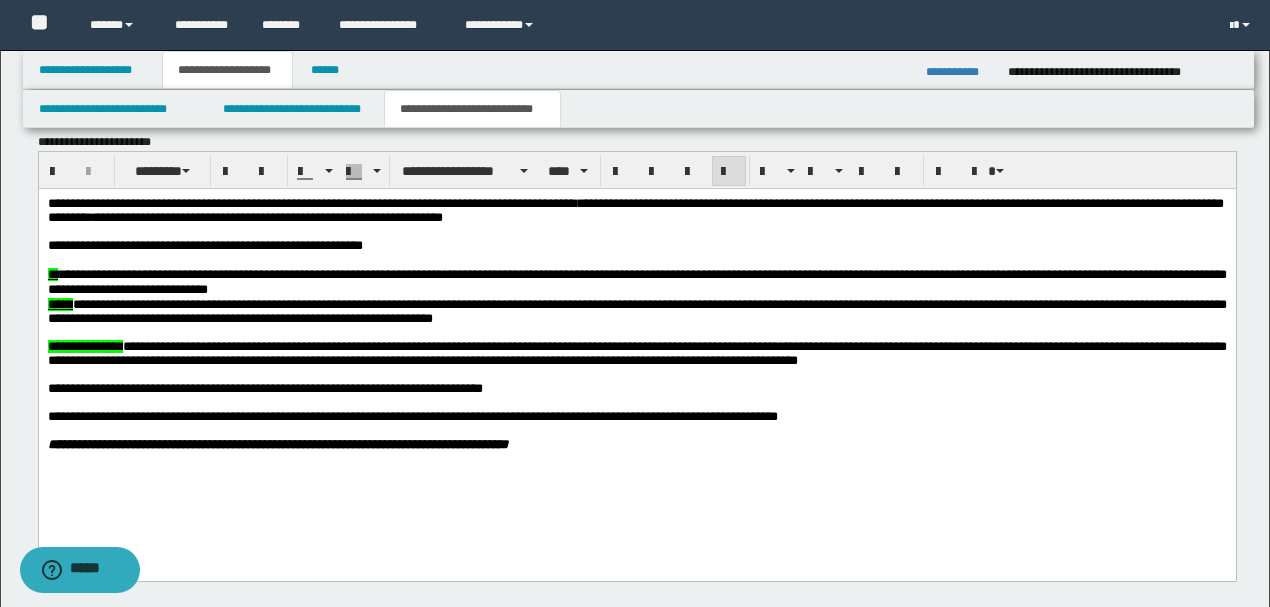 click on "**********" at bounding box center (635, 210) 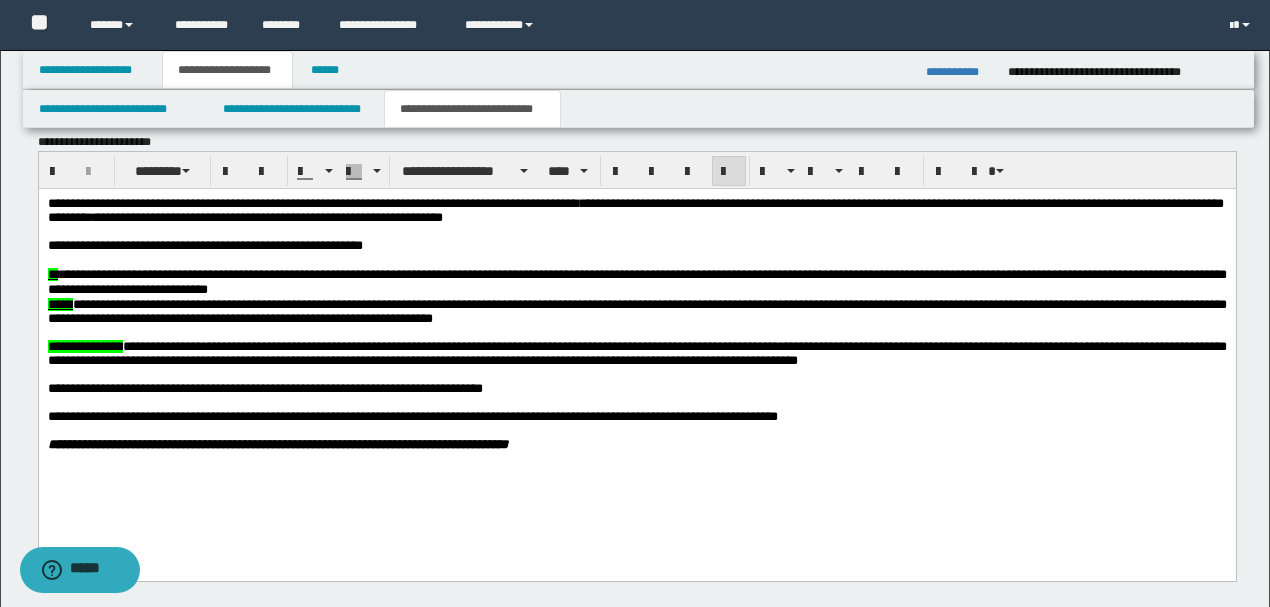 click on "**********" at bounding box center [635, 210] 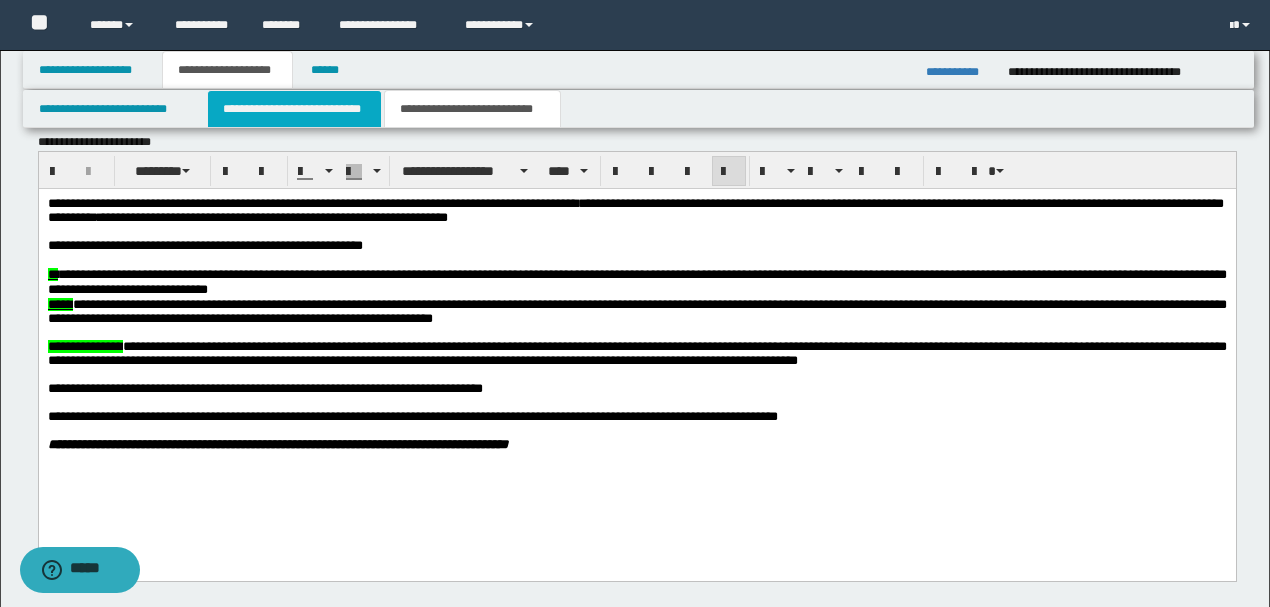 click on "**********" at bounding box center [294, 109] 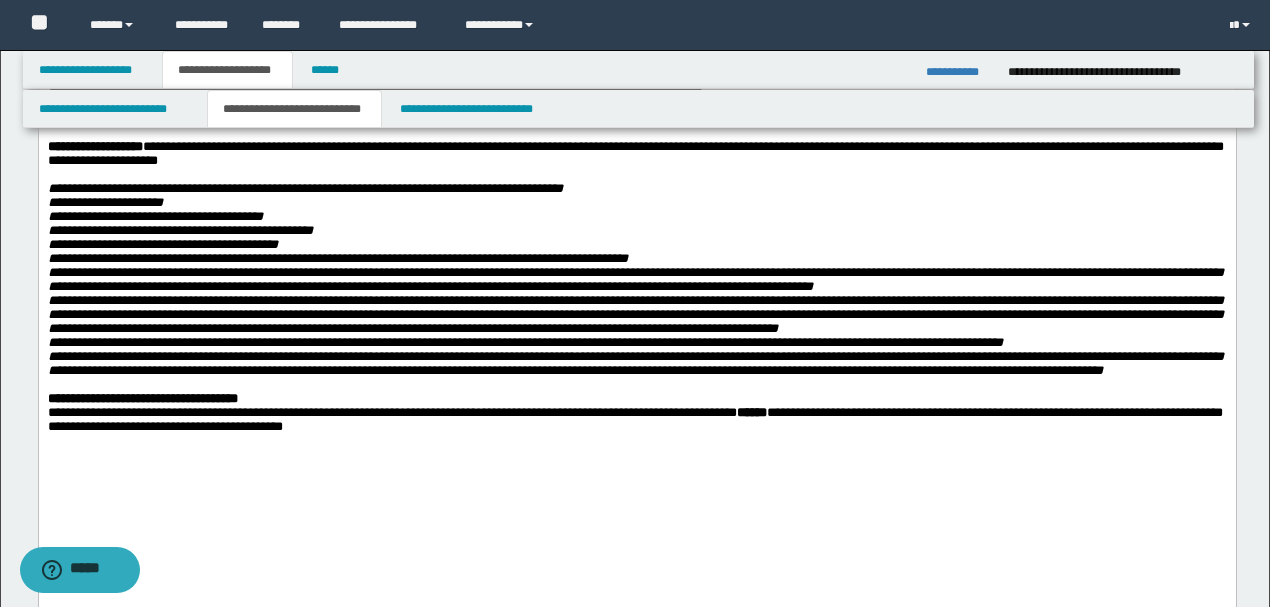 scroll, scrollTop: 0, scrollLeft: 0, axis: both 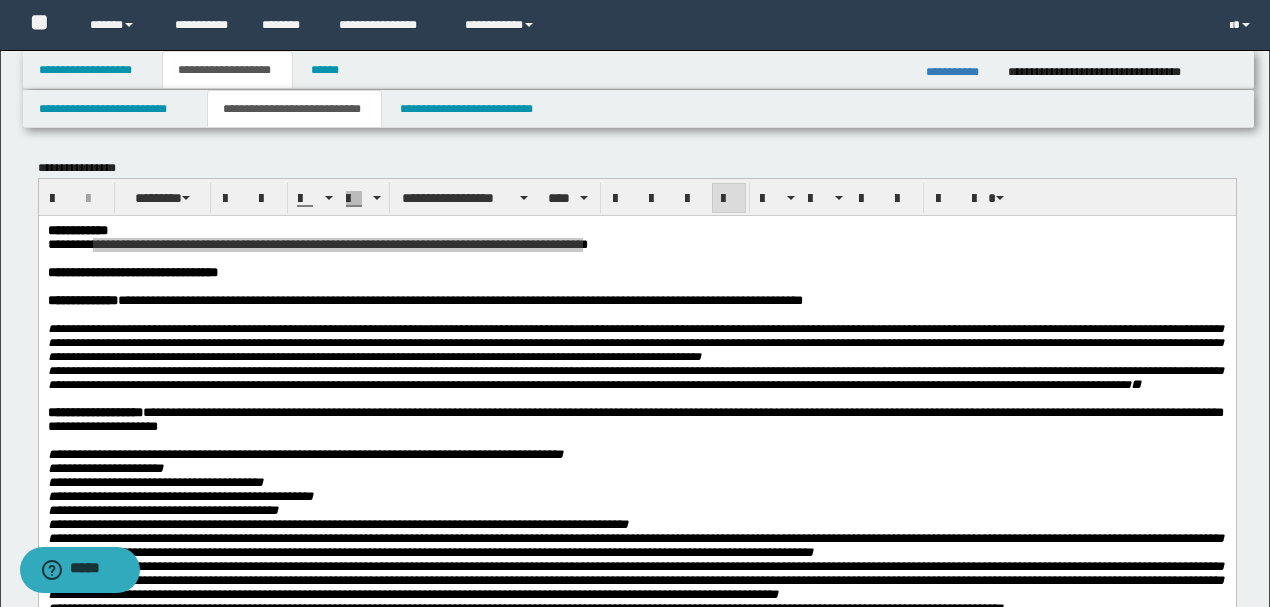 click on "**********" at bounding box center (959, 72) 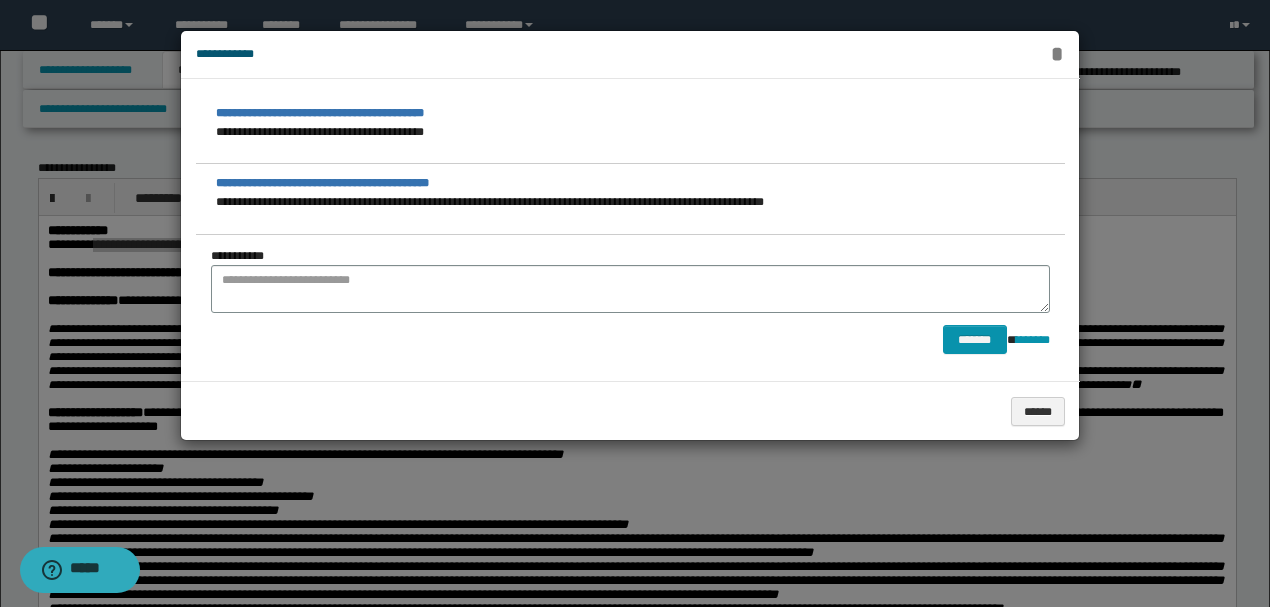 click on "*" at bounding box center (1057, 54) 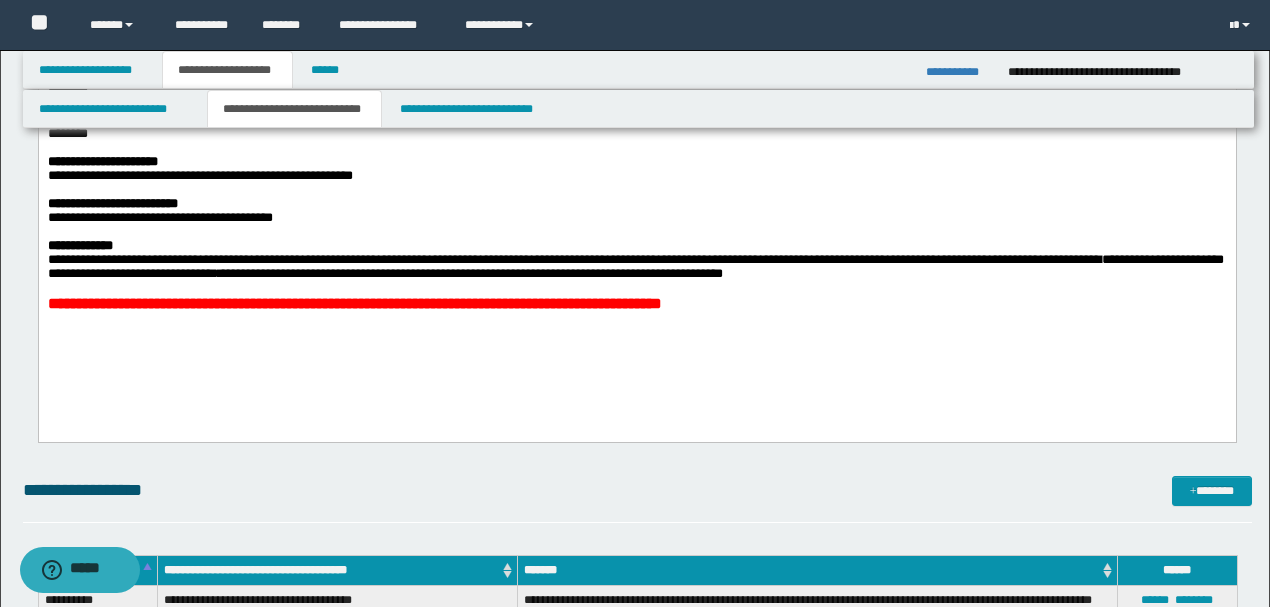 scroll, scrollTop: 714, scrollLeft: 0, axis: vertical 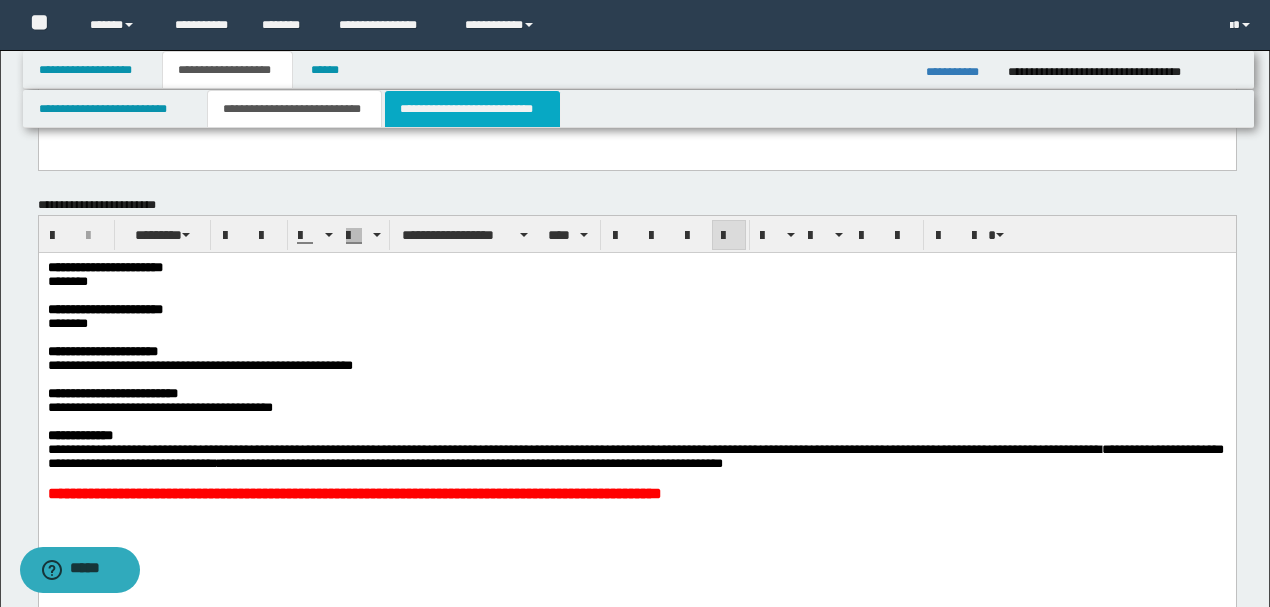 click on "**********" at bounding box center [472, 109] 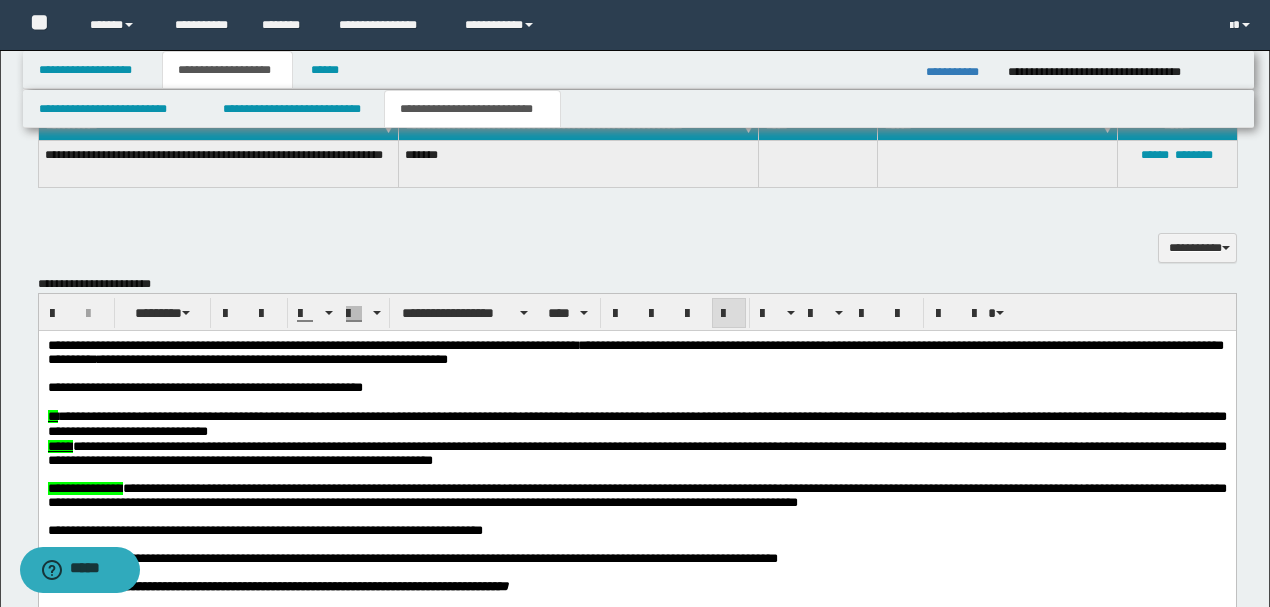scroll, scrollTop: 648, scrollLeft: 0, axis: vertical 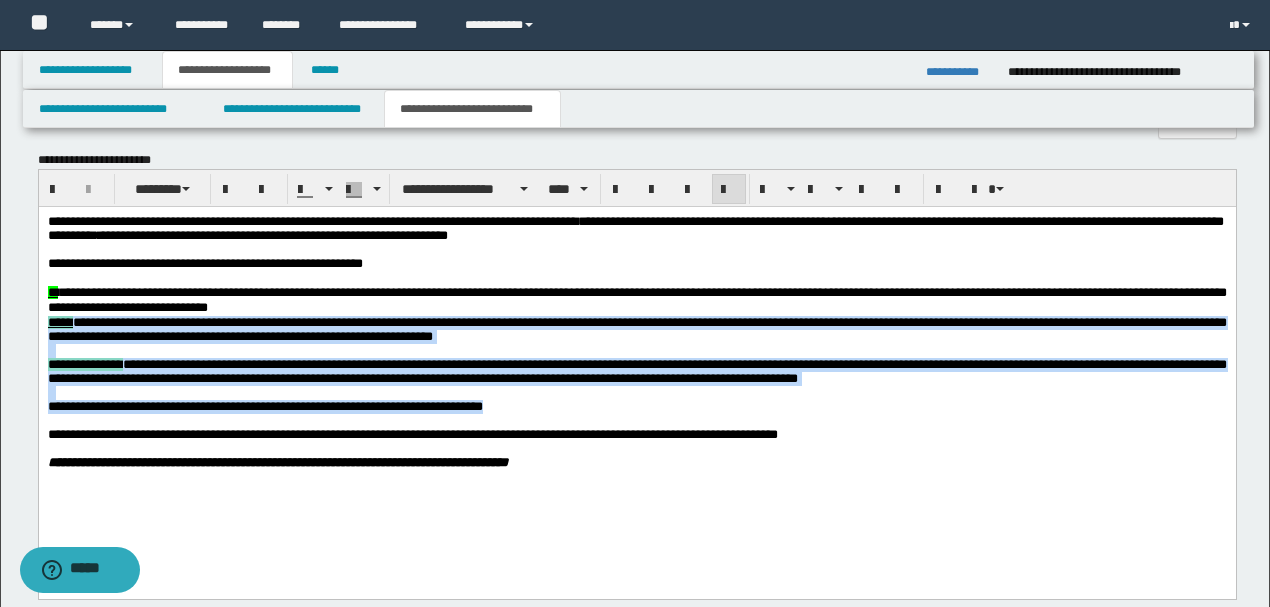 drag, startPoint x: 46, startPoint y: 329, endPoint x: 526, endPoint y: 417, distance: 488 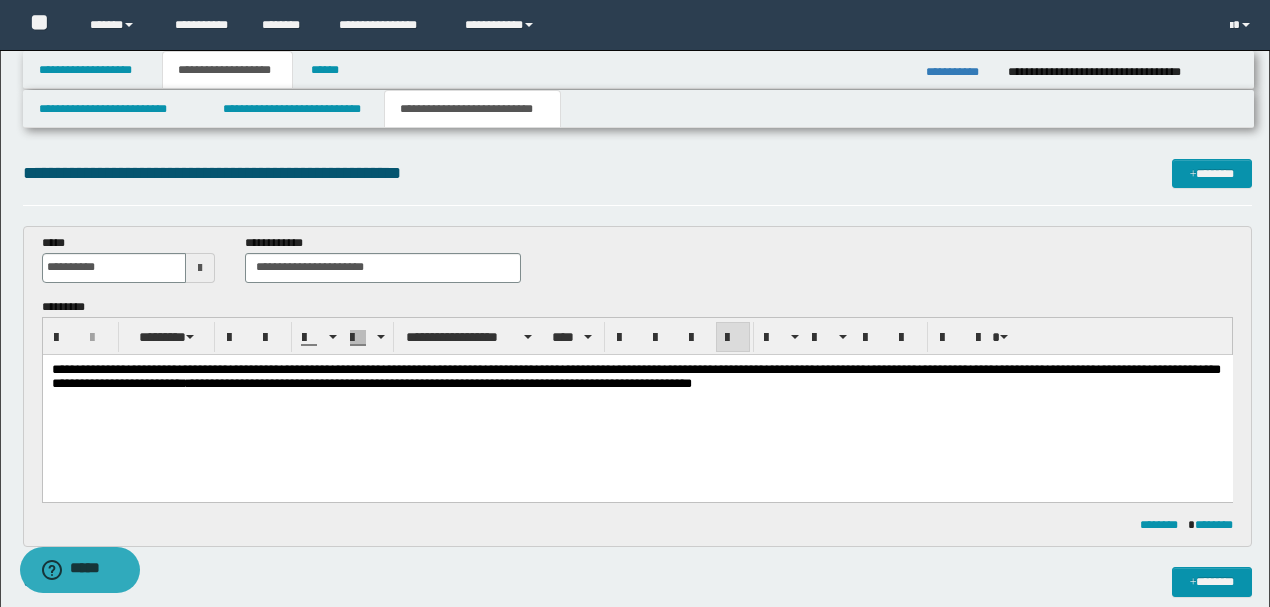 scroll, scrollTop: 200, scrollLeft: 0, axis: vertical 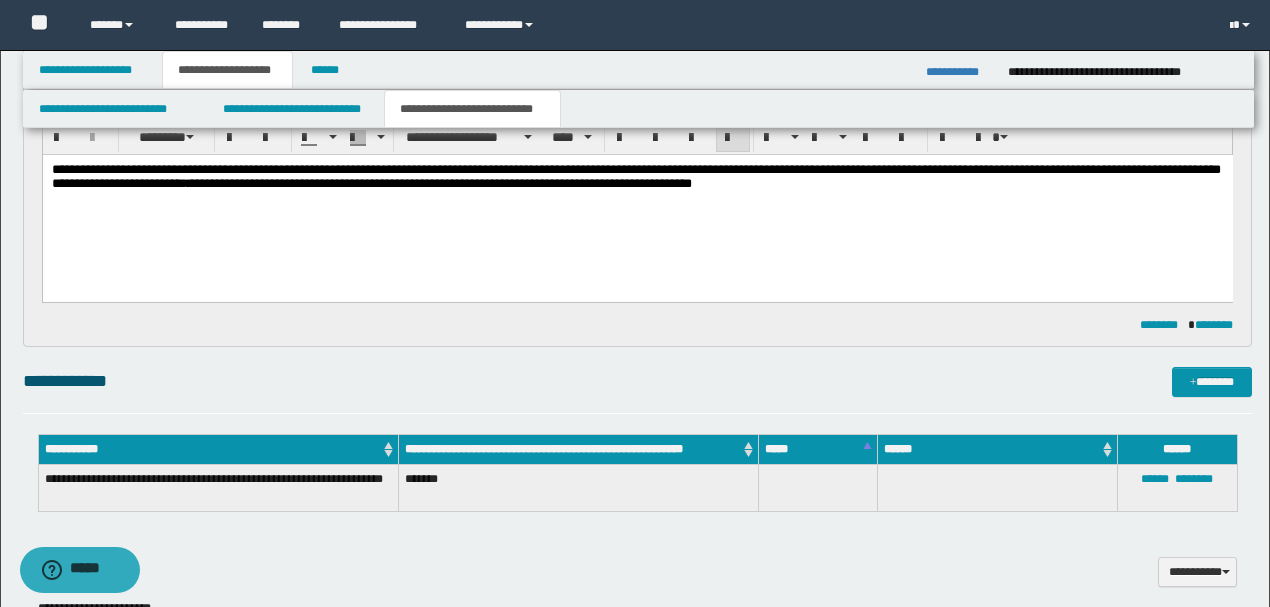 click on "**********" at bounding box center (637, 201) 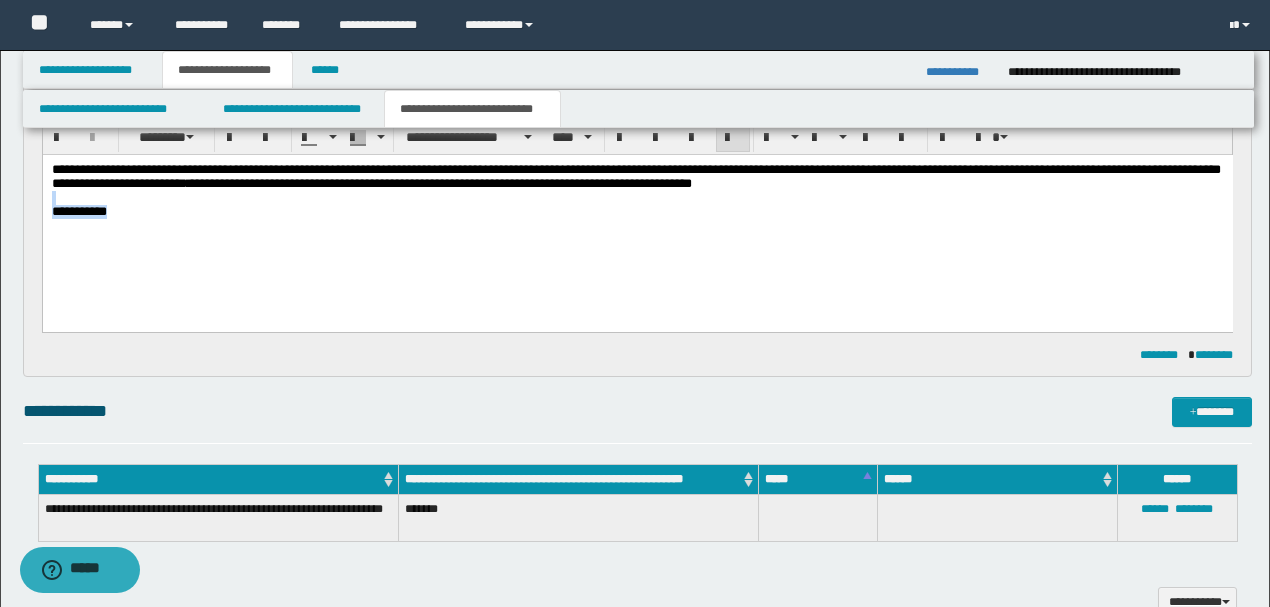 drag, startPoint x: 149, startPoint y: 213, endPoint x: 152, endPoint y: 183, distance: 30.149628 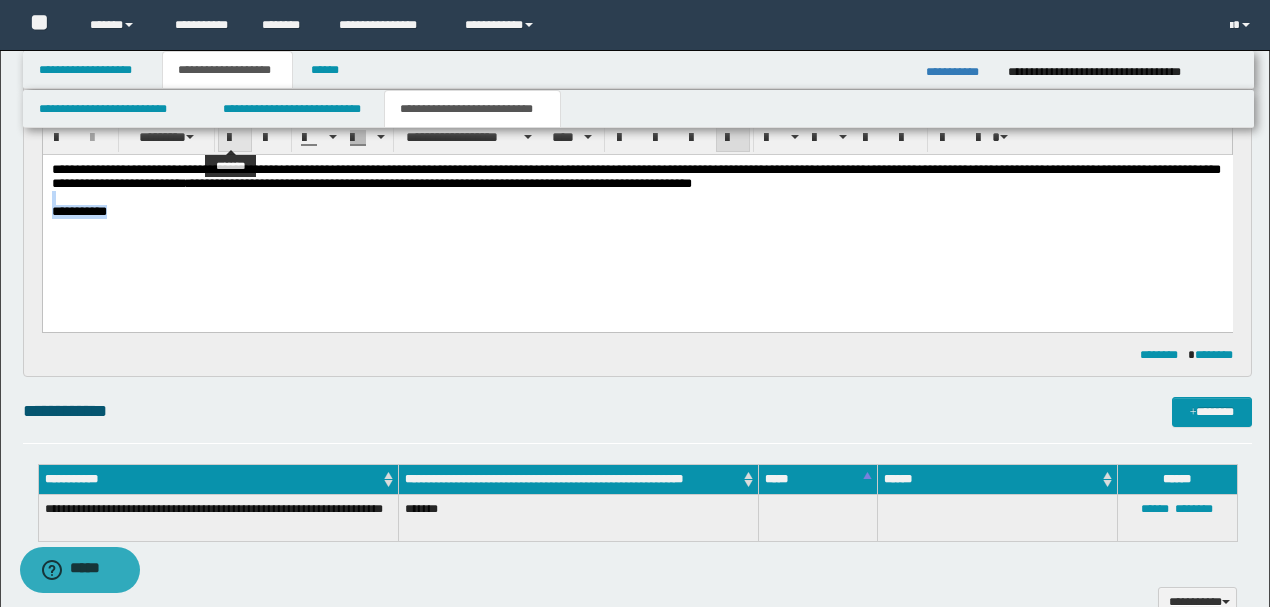 click at bounding box center (235, 138) 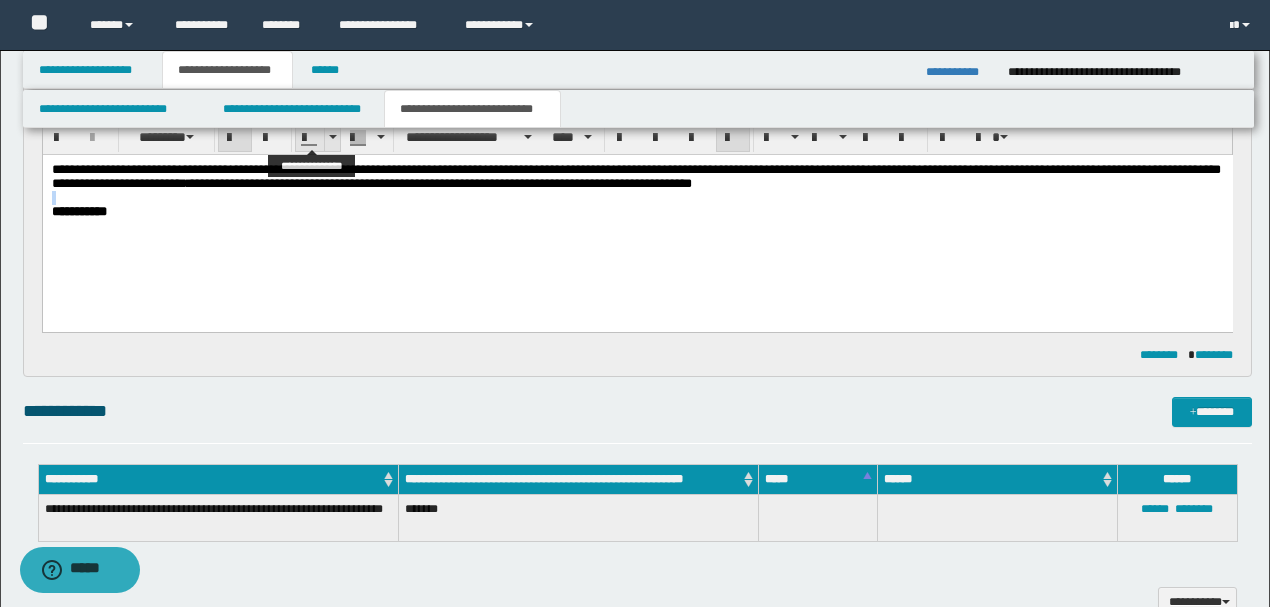 click at bounding box center (332, 137) 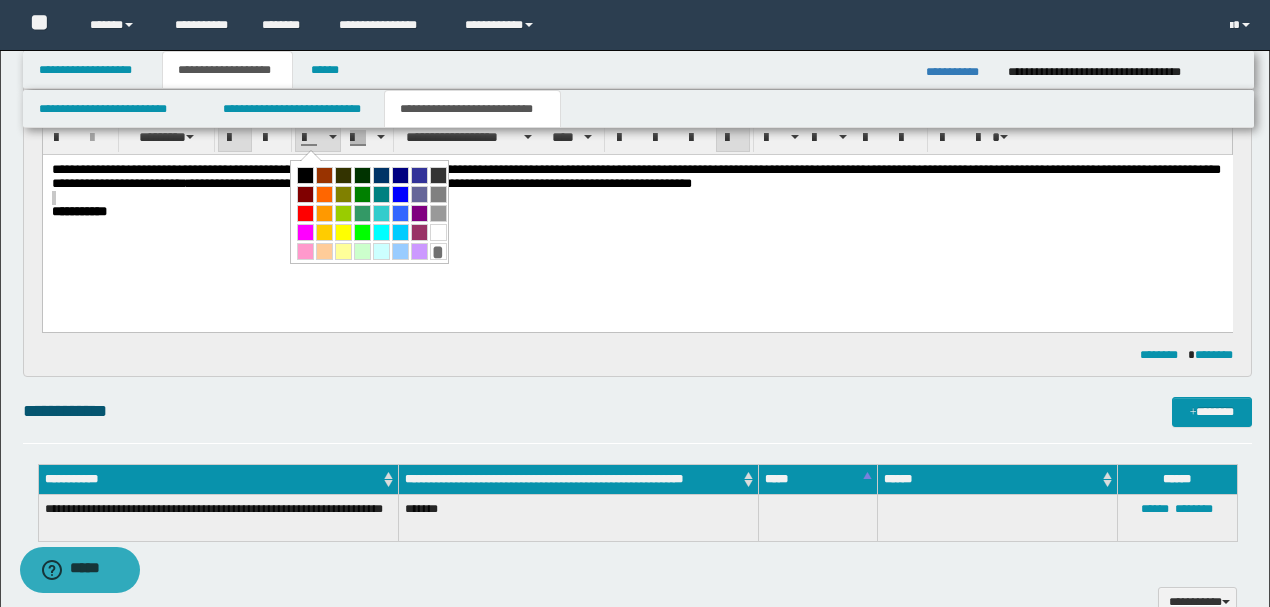 click at bounding box center (305, 213) 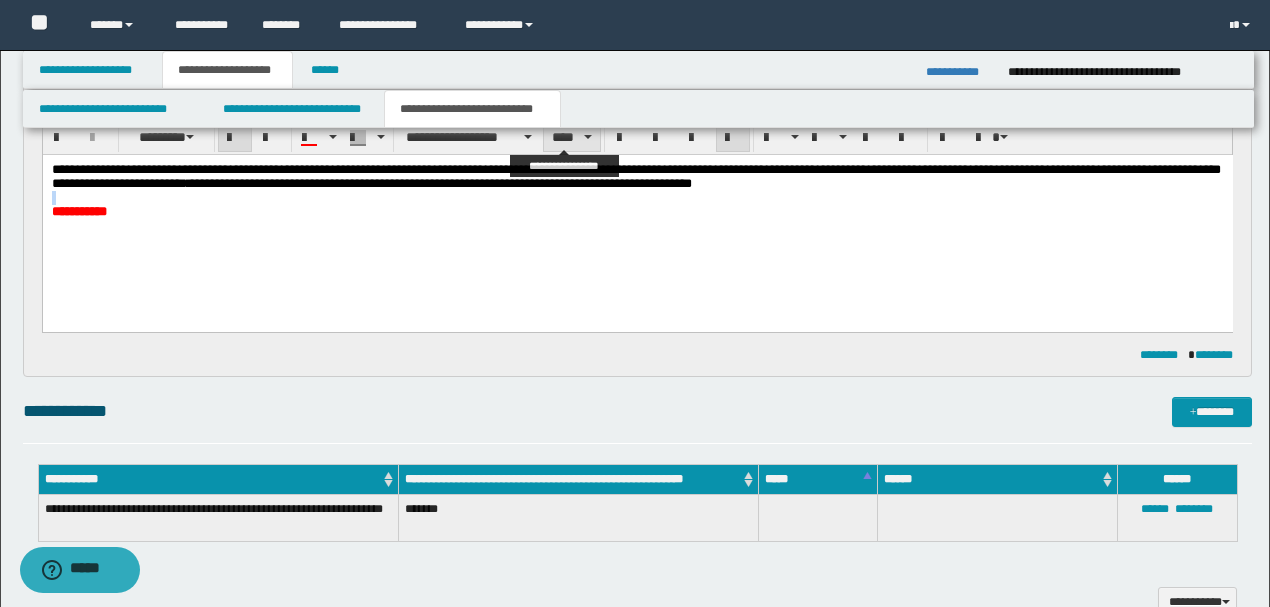 click on "****" at bounding box center (571, 137) 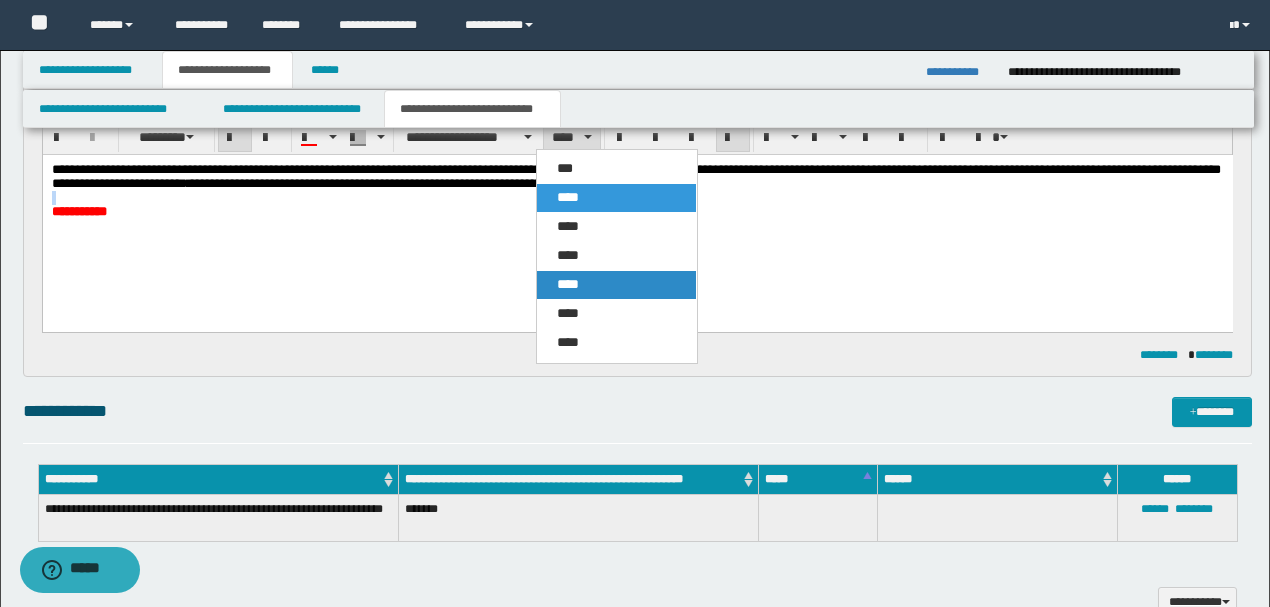 click on "****" at bounding box center [568, 284] 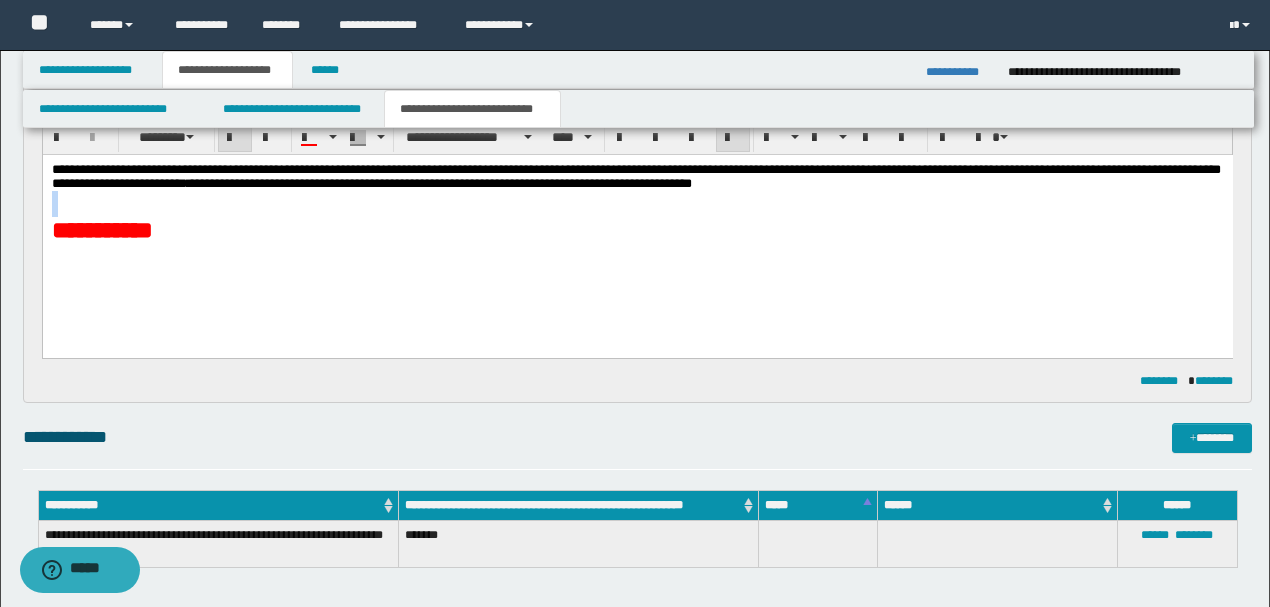 click on "**********" at bounding box center [635, 229] 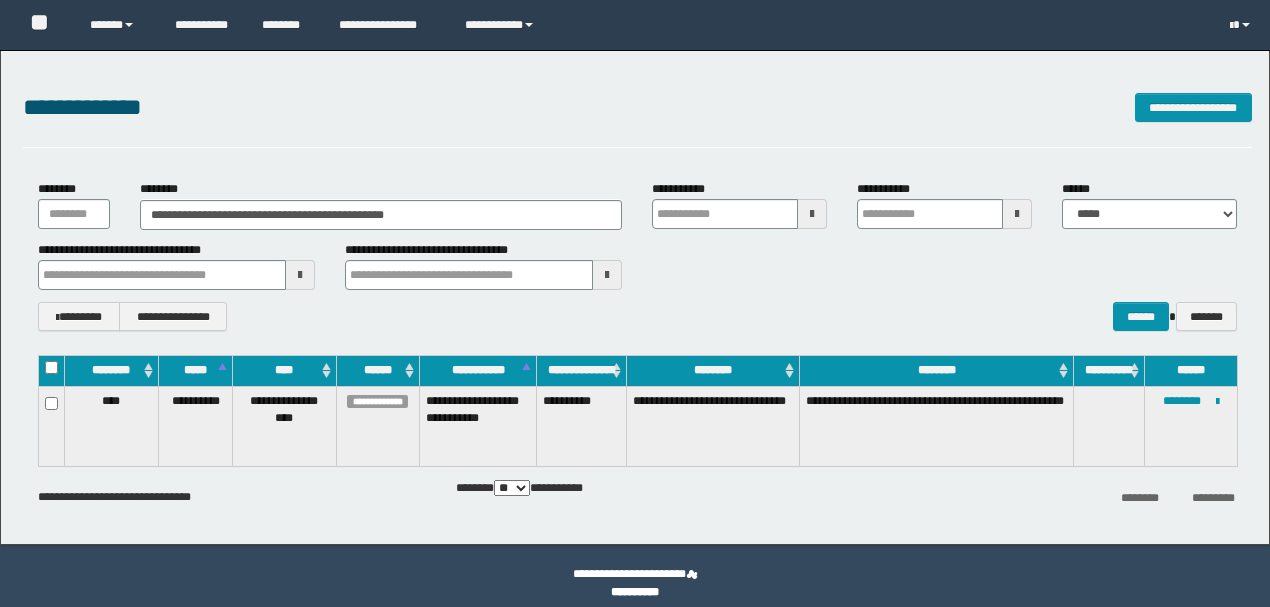 scroll, scrollTop: 0, scrollLeft: 0, axis: both 